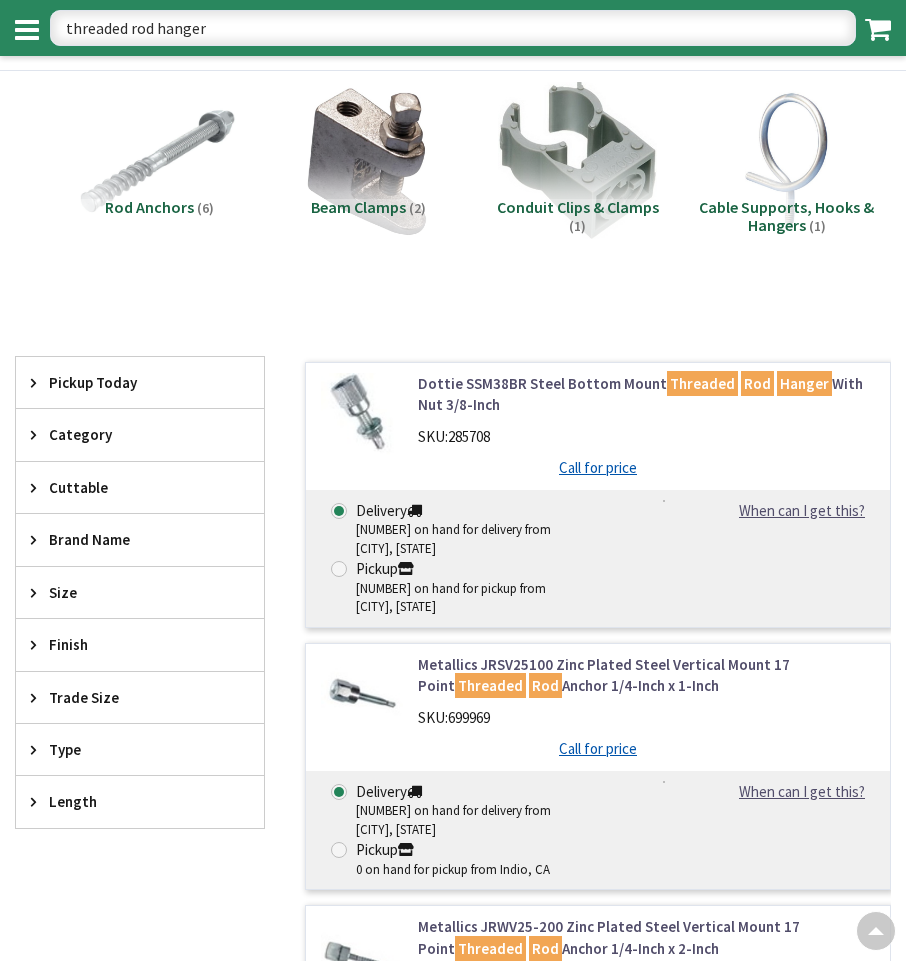 scroll, scrollTop: 2200, scrollLeft: 0, axis: vertical 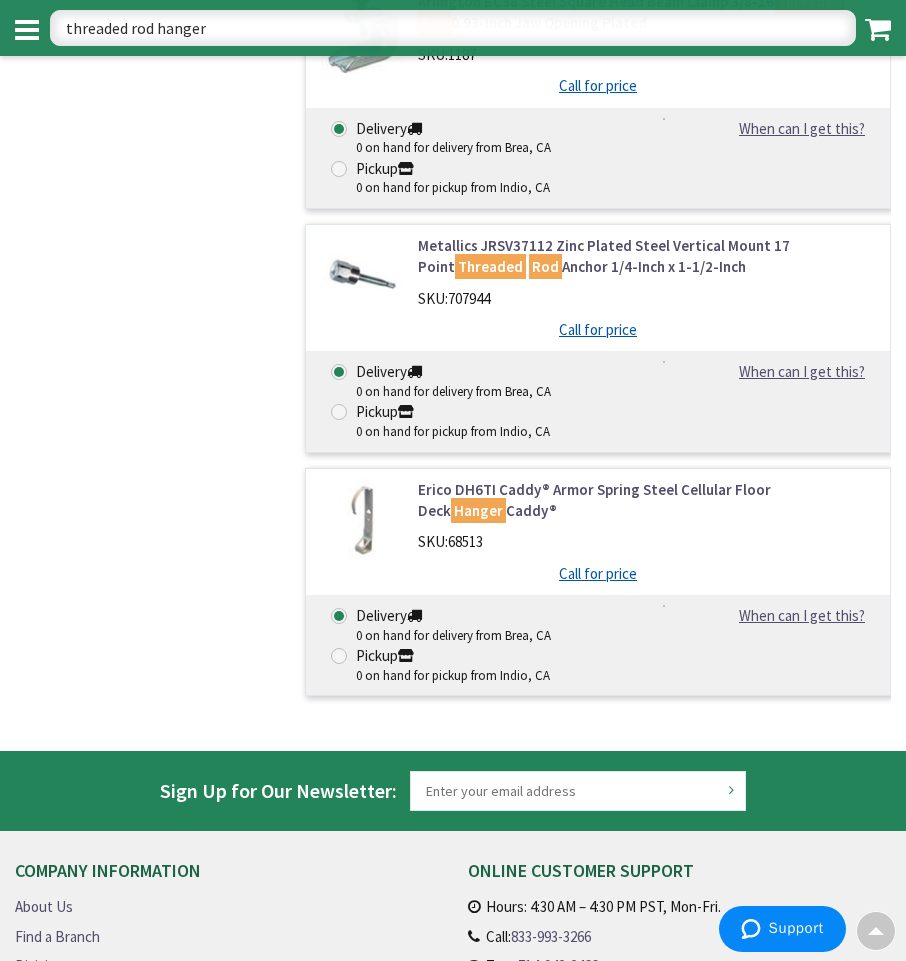 click on "threaded rod hanger" at bounding box center (453, 28) 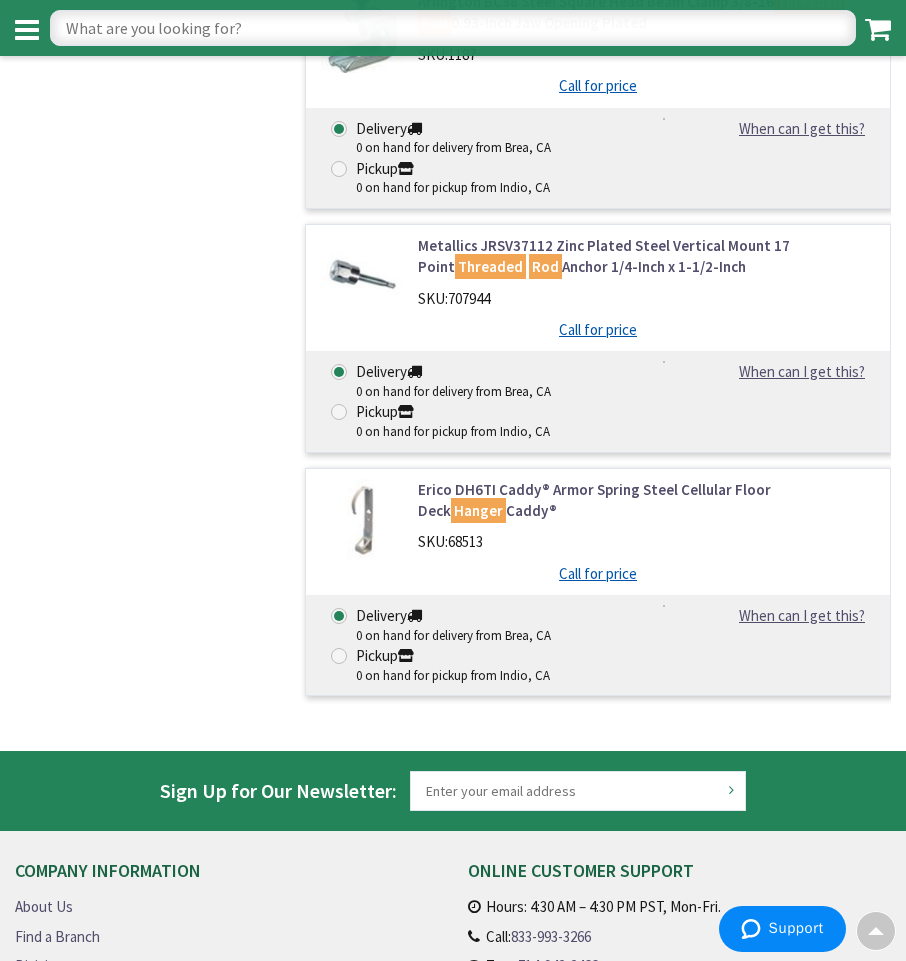 paste on "2G Combo plate - 1 toggle, 1 receptacle" 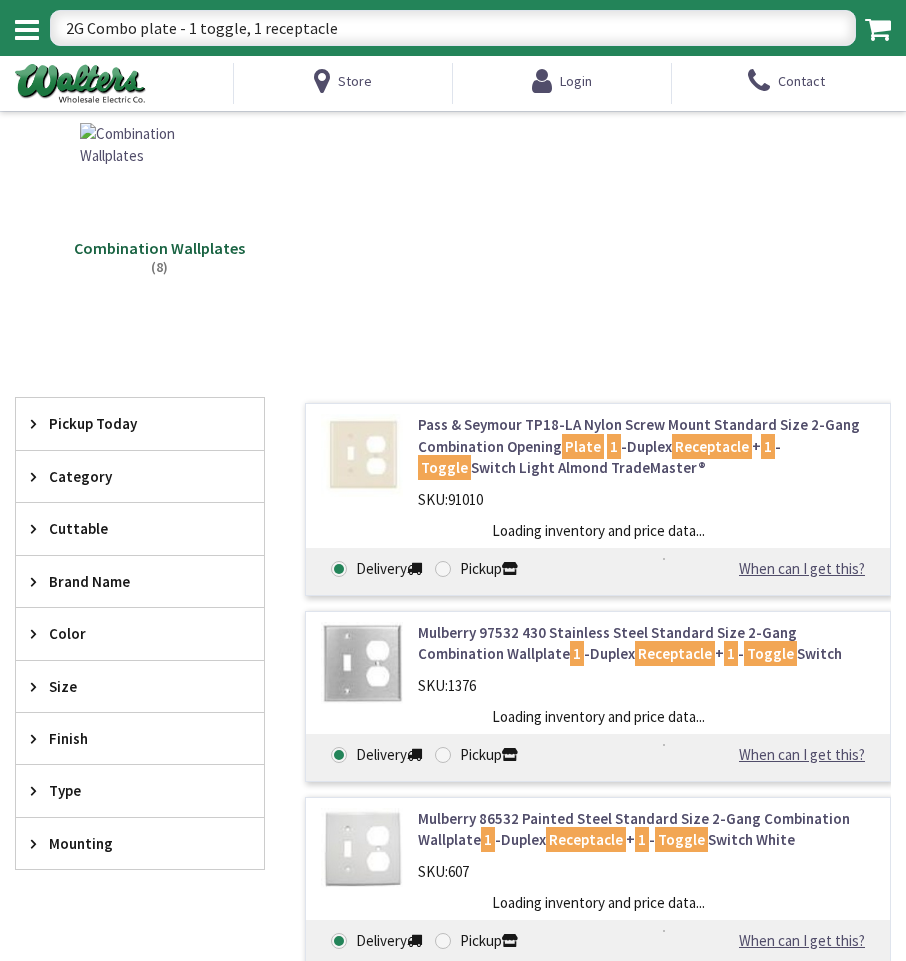 type on "[CITY] Park, [NUMBER] [STREET], [CITY], [STATE] [POSTAL_CODE], [COUNTRY]" 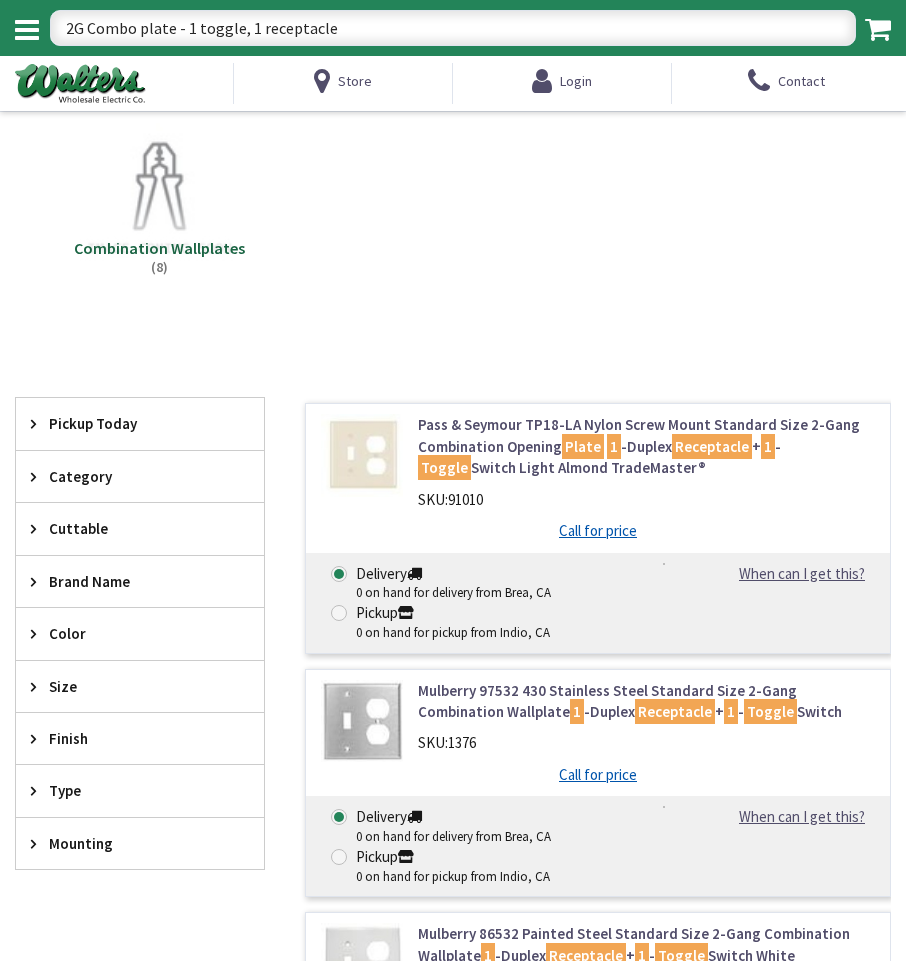scroll, scrollTop: 0, scrollLeft: 0, axis: both 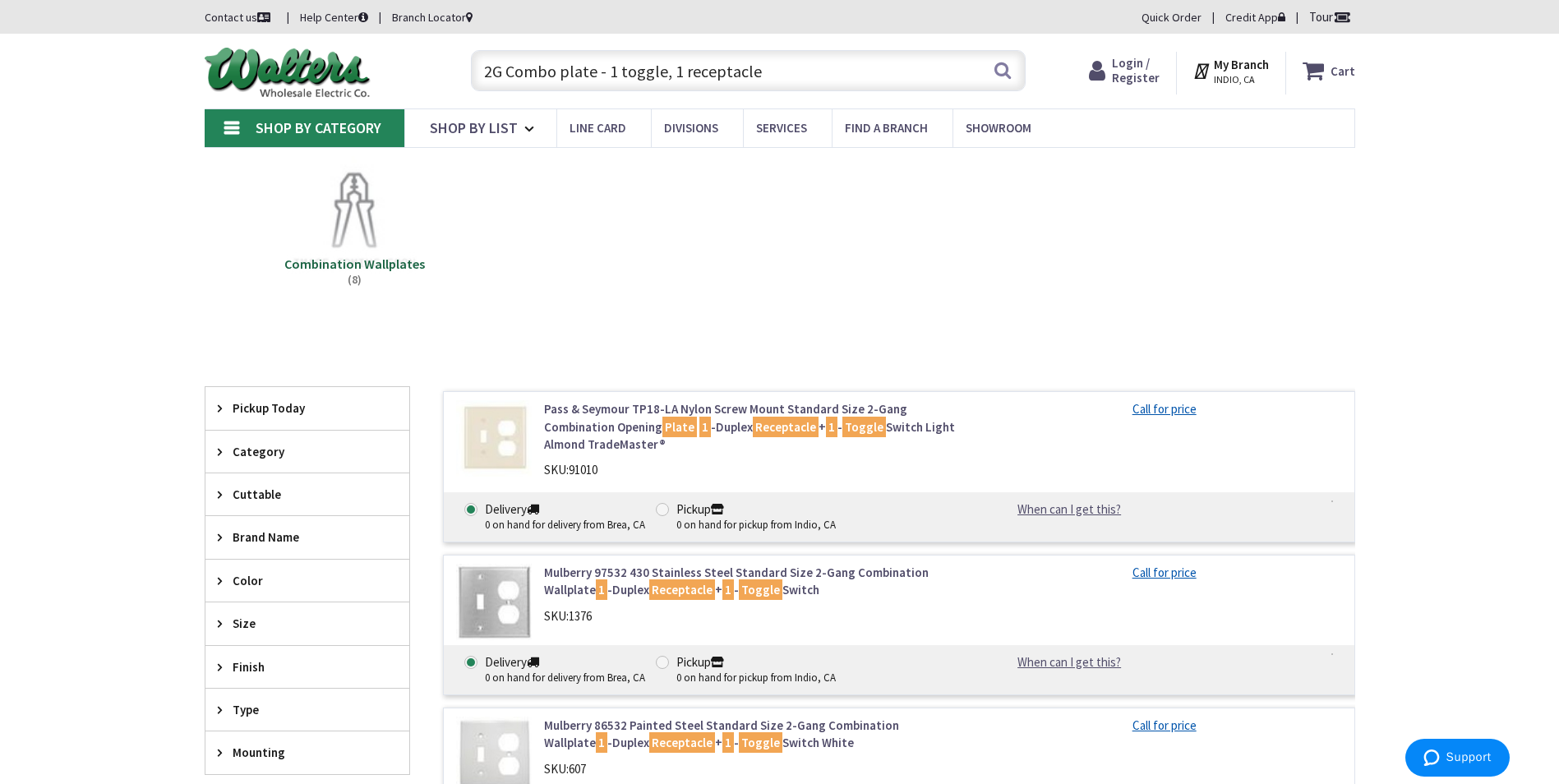 click on "My Branch" at bounding box center [1241, 64] 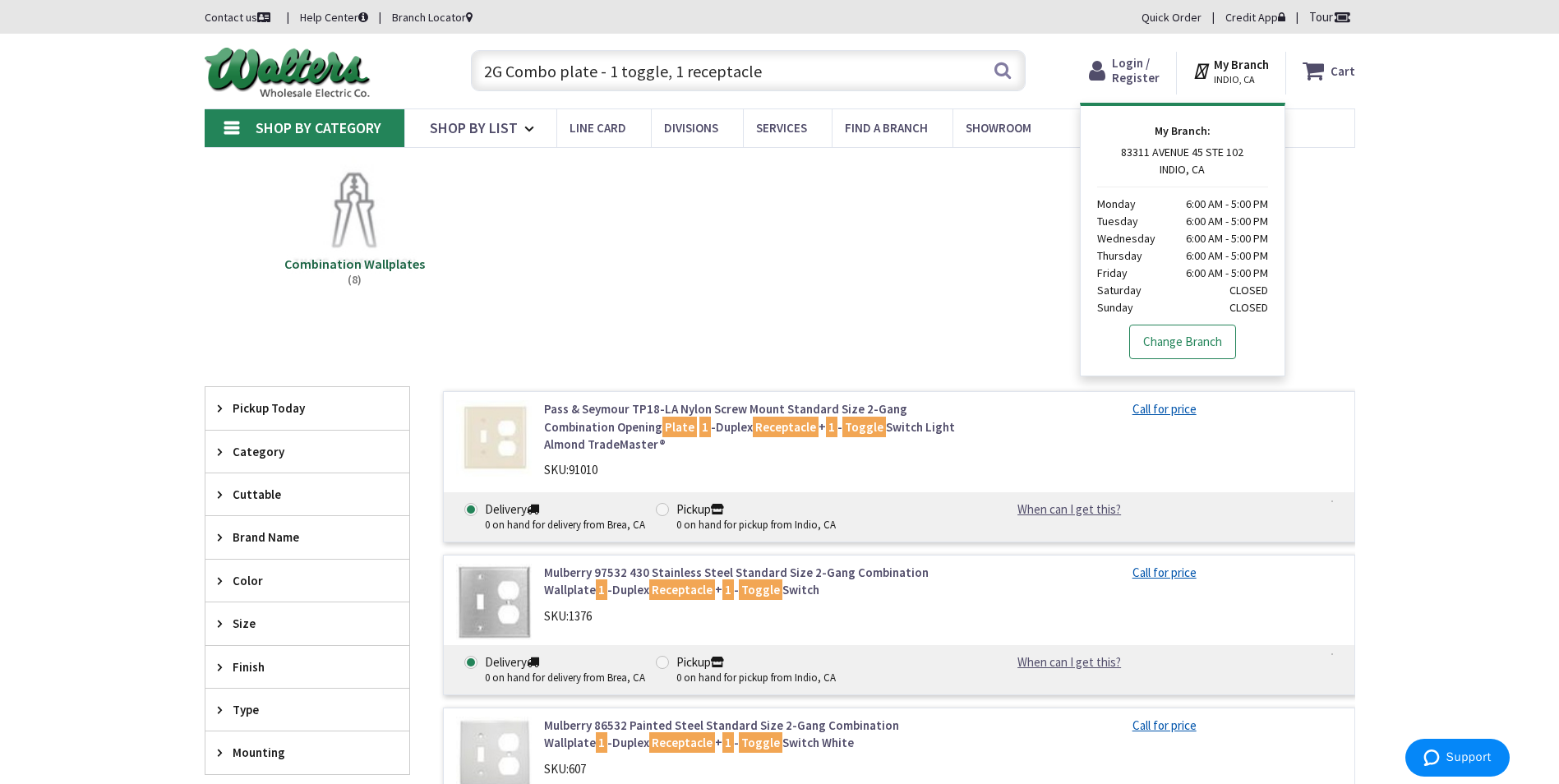 click on "Change Branch" at bounding box center [1183, 342] 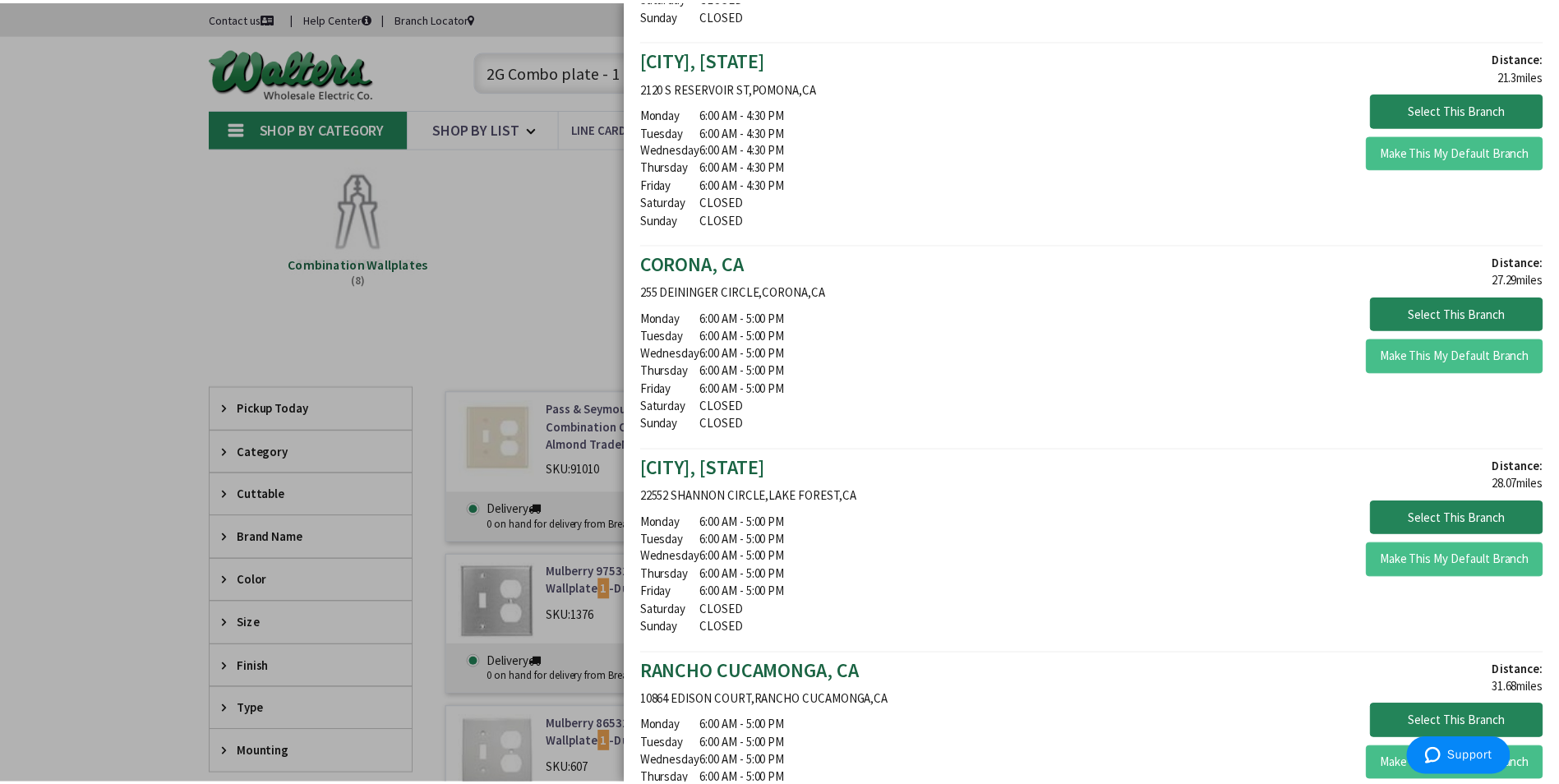 scroll, scrollTop: 3452, scrollLeft: 0, axis: vertical 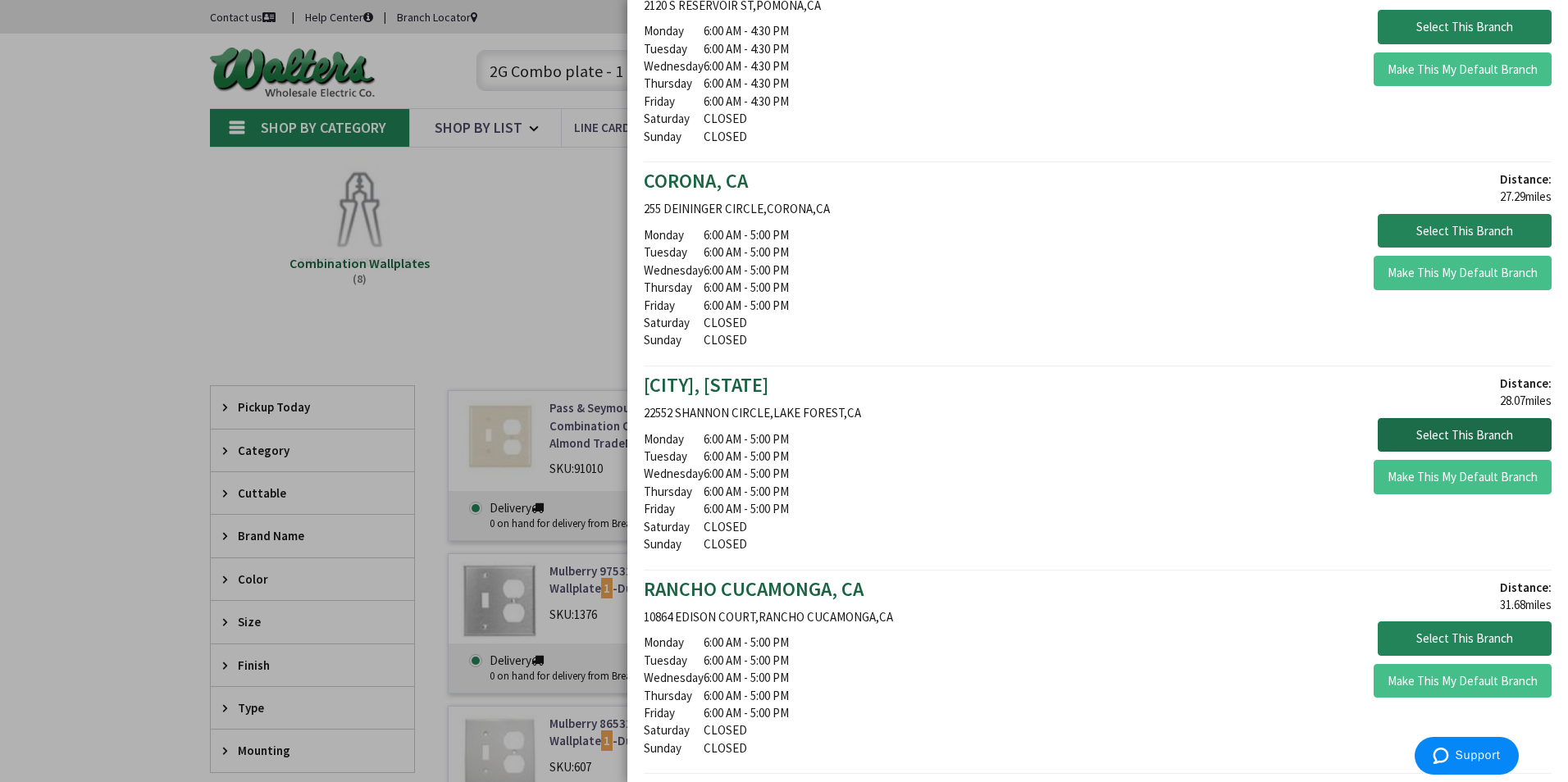 click on "Select This Branch" at bounding box center (1465, 435) 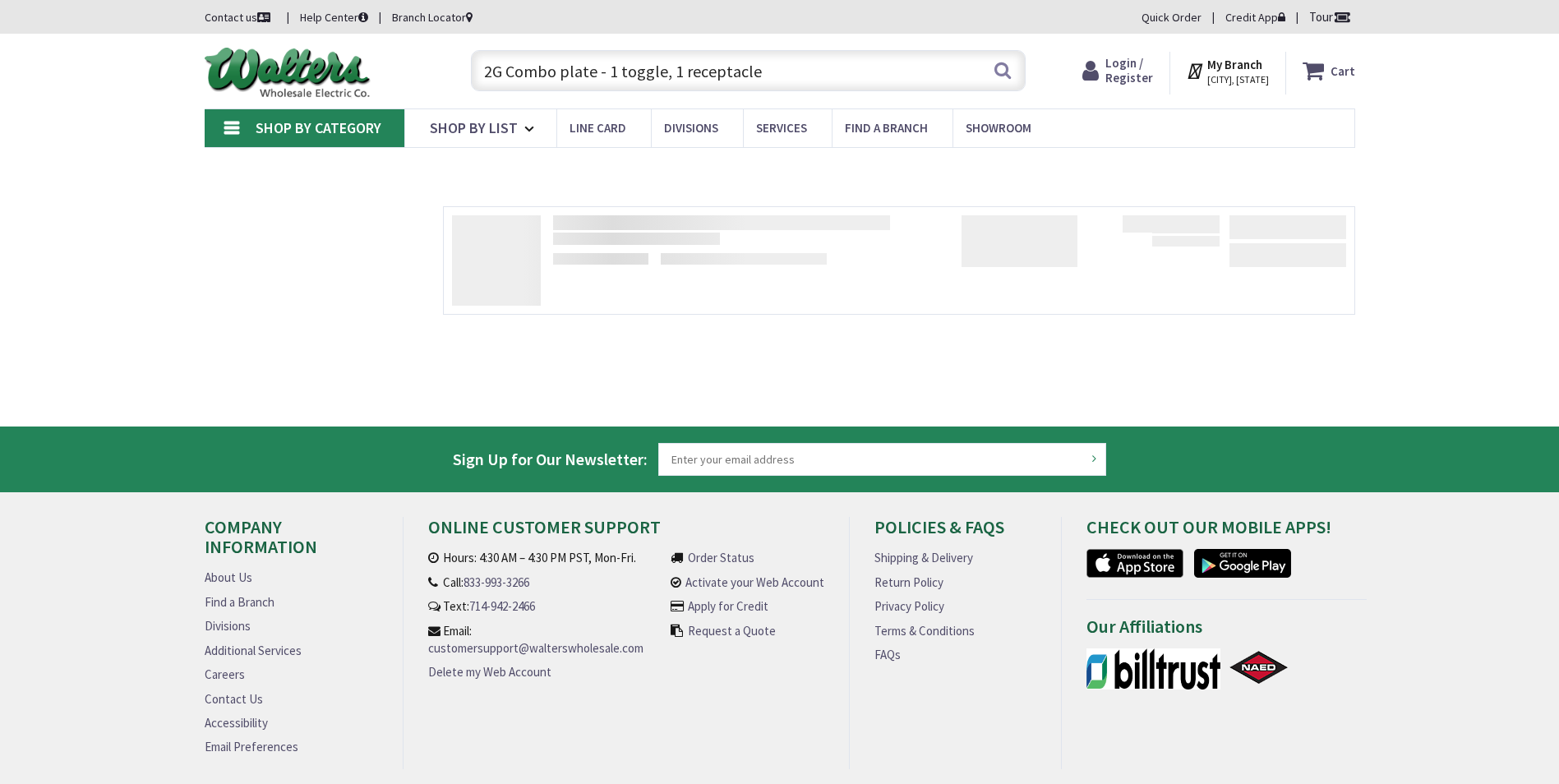 scroll, scrollTop: 0, scrollLeft: 0, axis: both 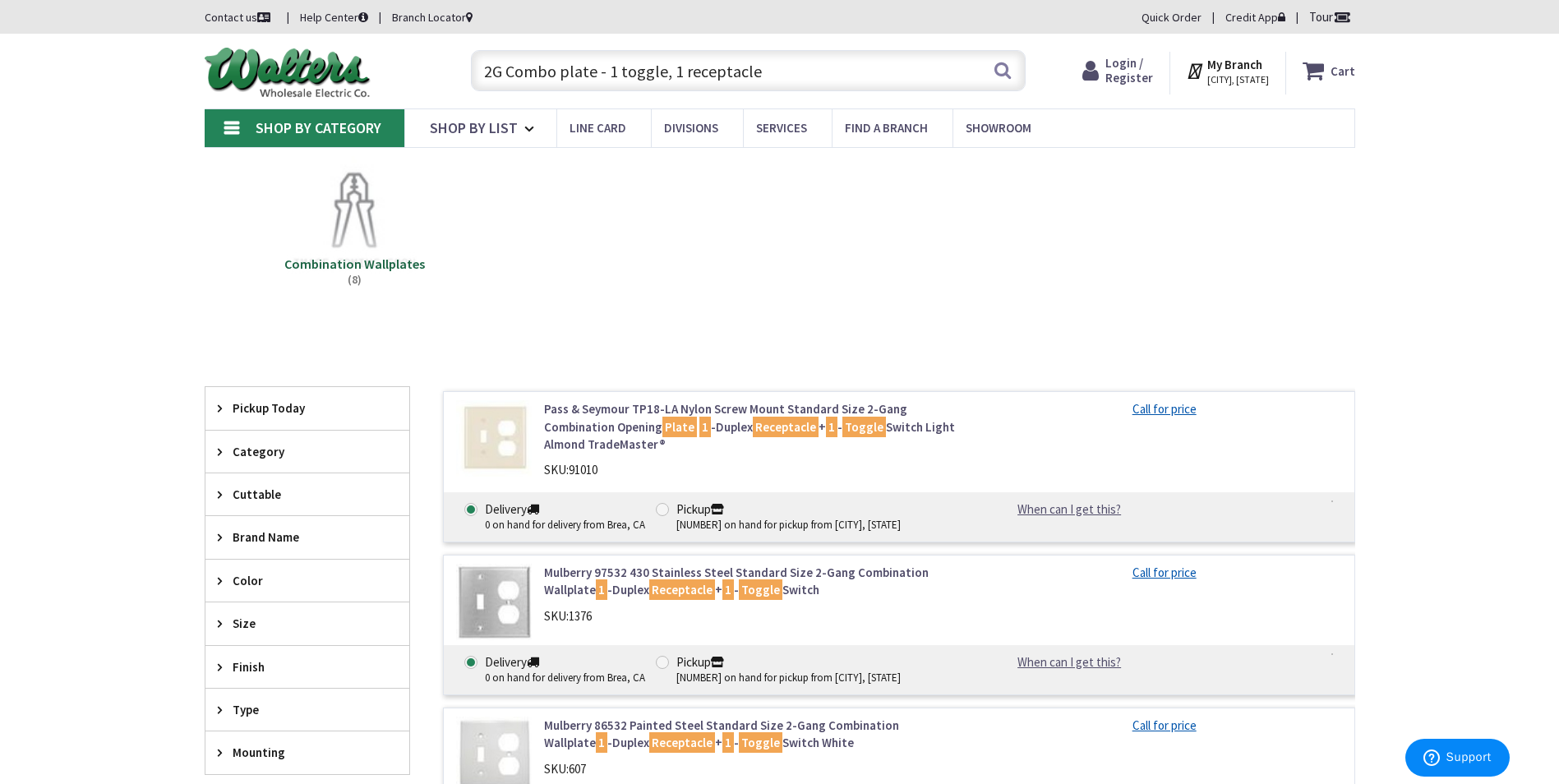 click on "Mulberry 97532 430 Stainless Steel Standard Size 2-Gang Combination Wallplate  1 -Duplex  Receptacle  +  1 - Toggle  Switch" at bounding box center (753, 581) 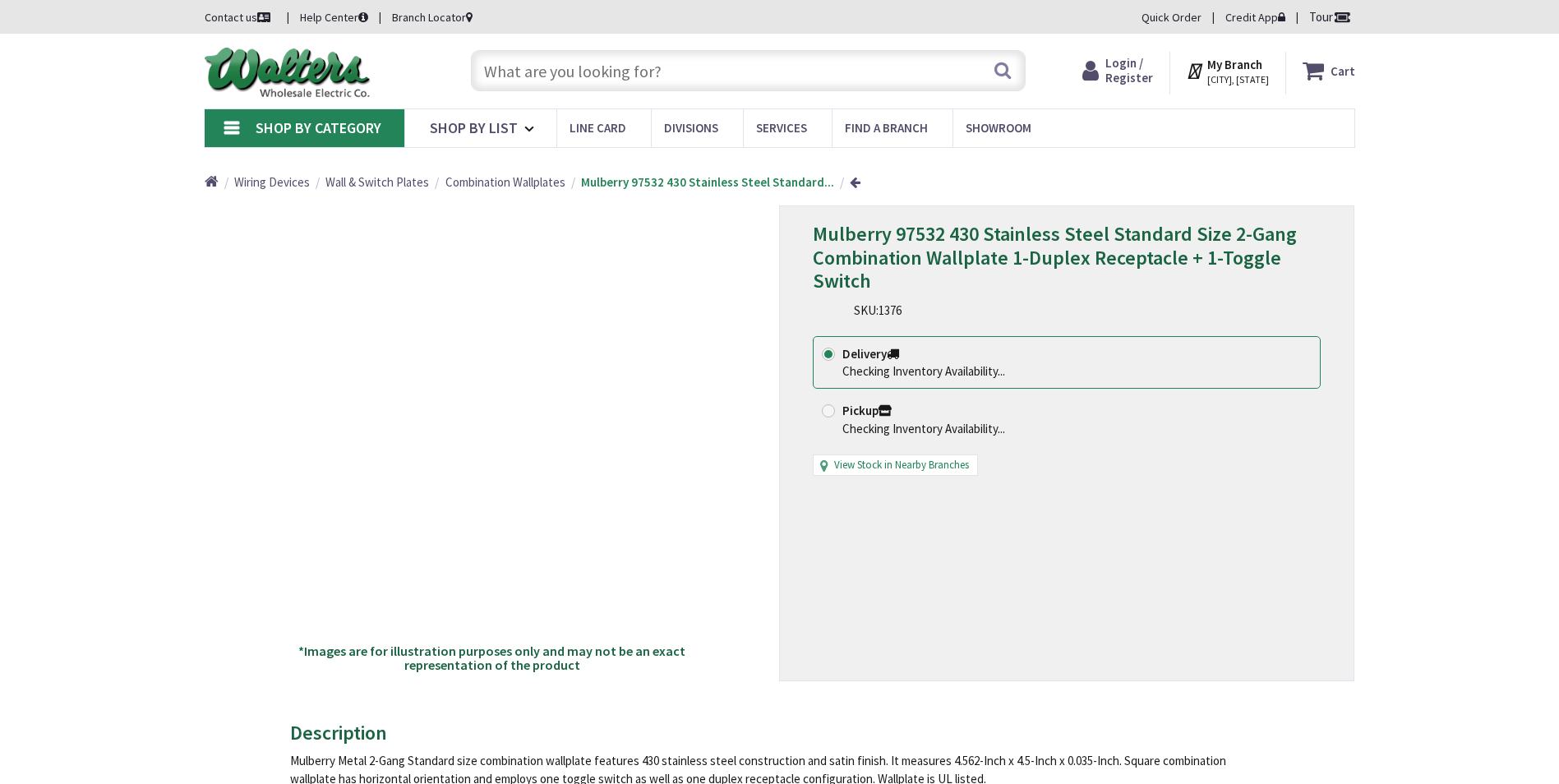 scroll, scrollTop: 0, scrollLeft: 0, axis: both 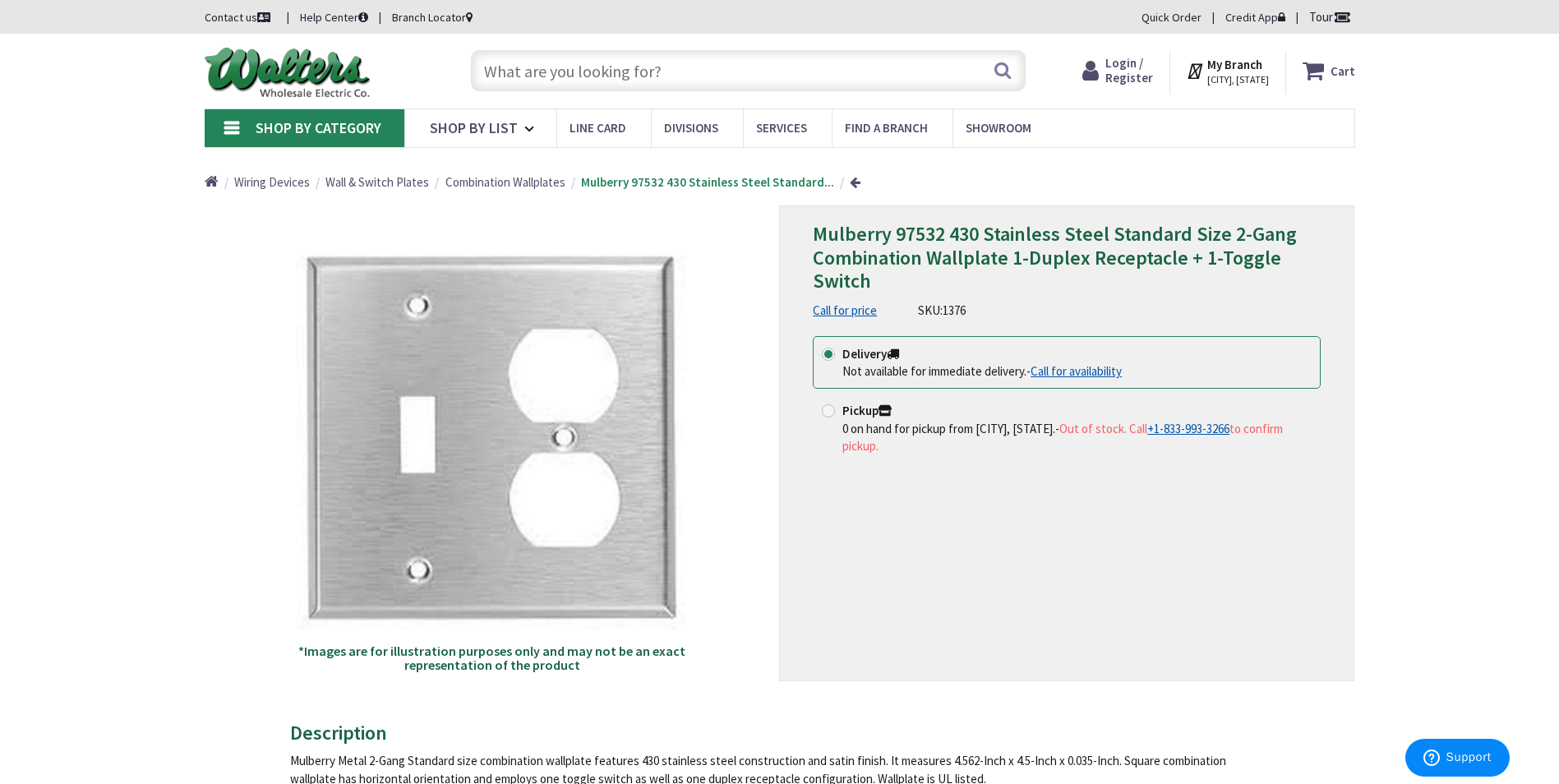 click at bounding box center [748, 71] 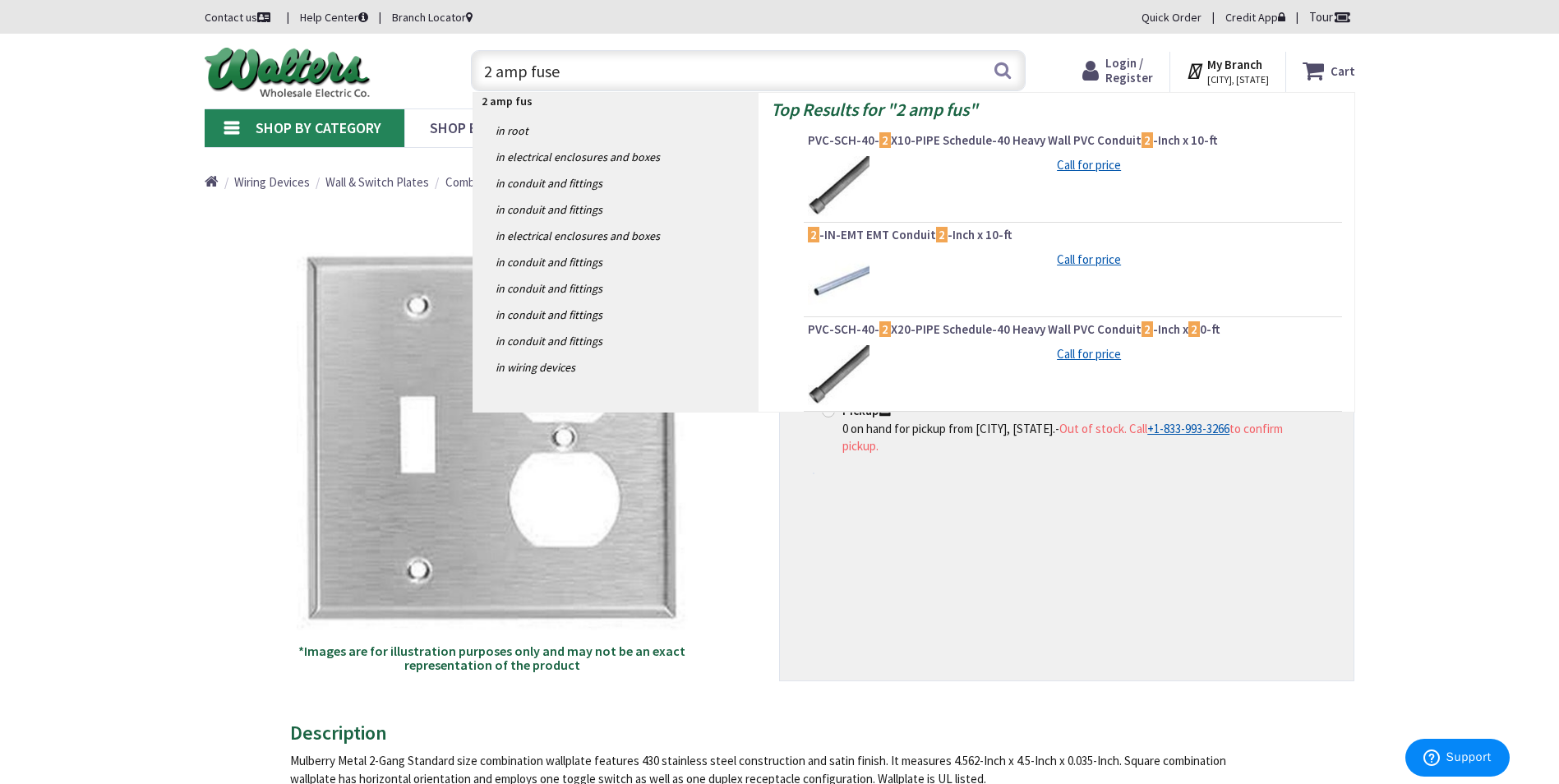 type on "2 amp fuses" 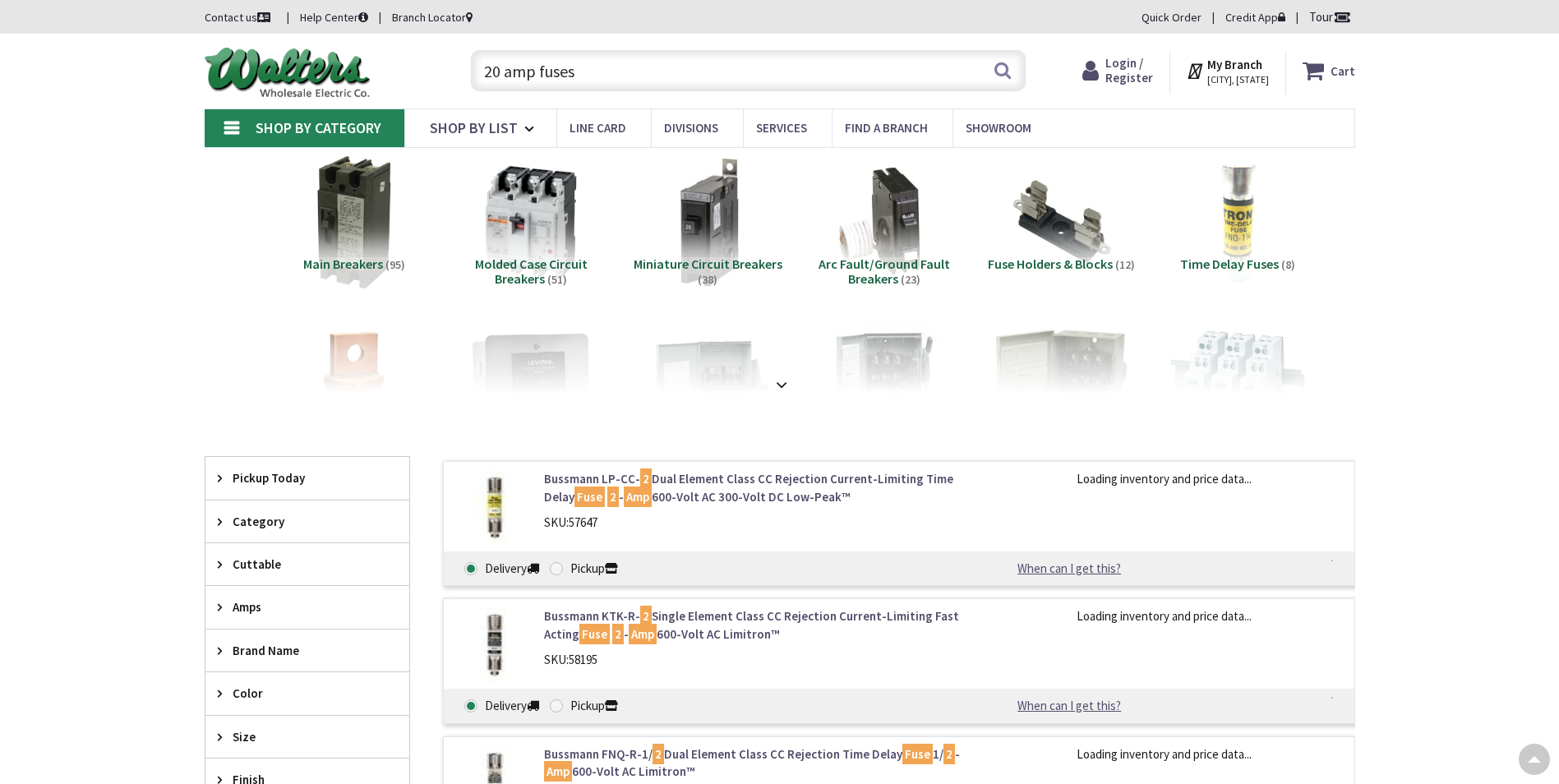 scroll, scrollTop: 247, scrollLeft: 0, axis: vertical 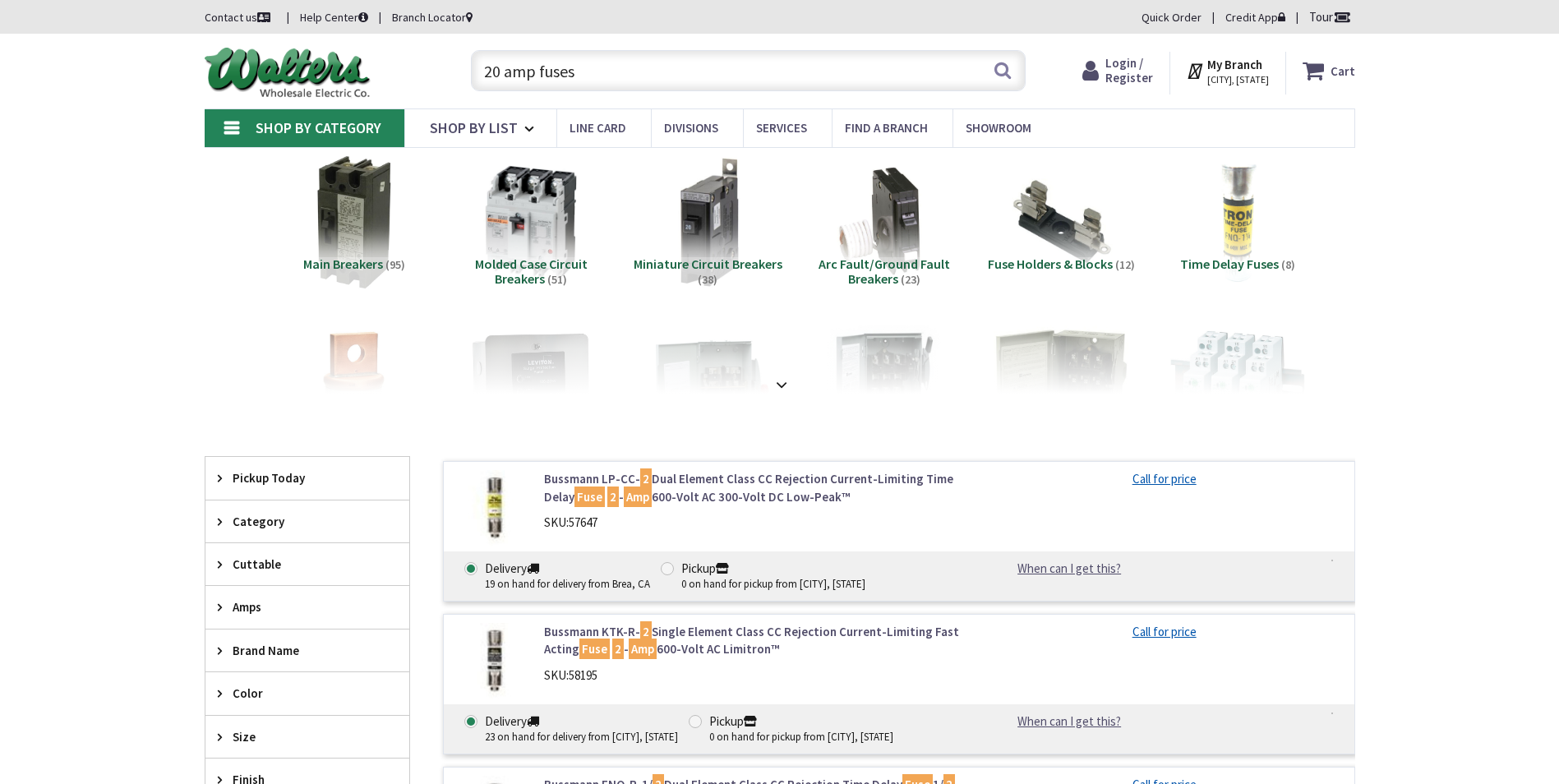 click on "20 amp fuses" at bounding box center [748, 71] 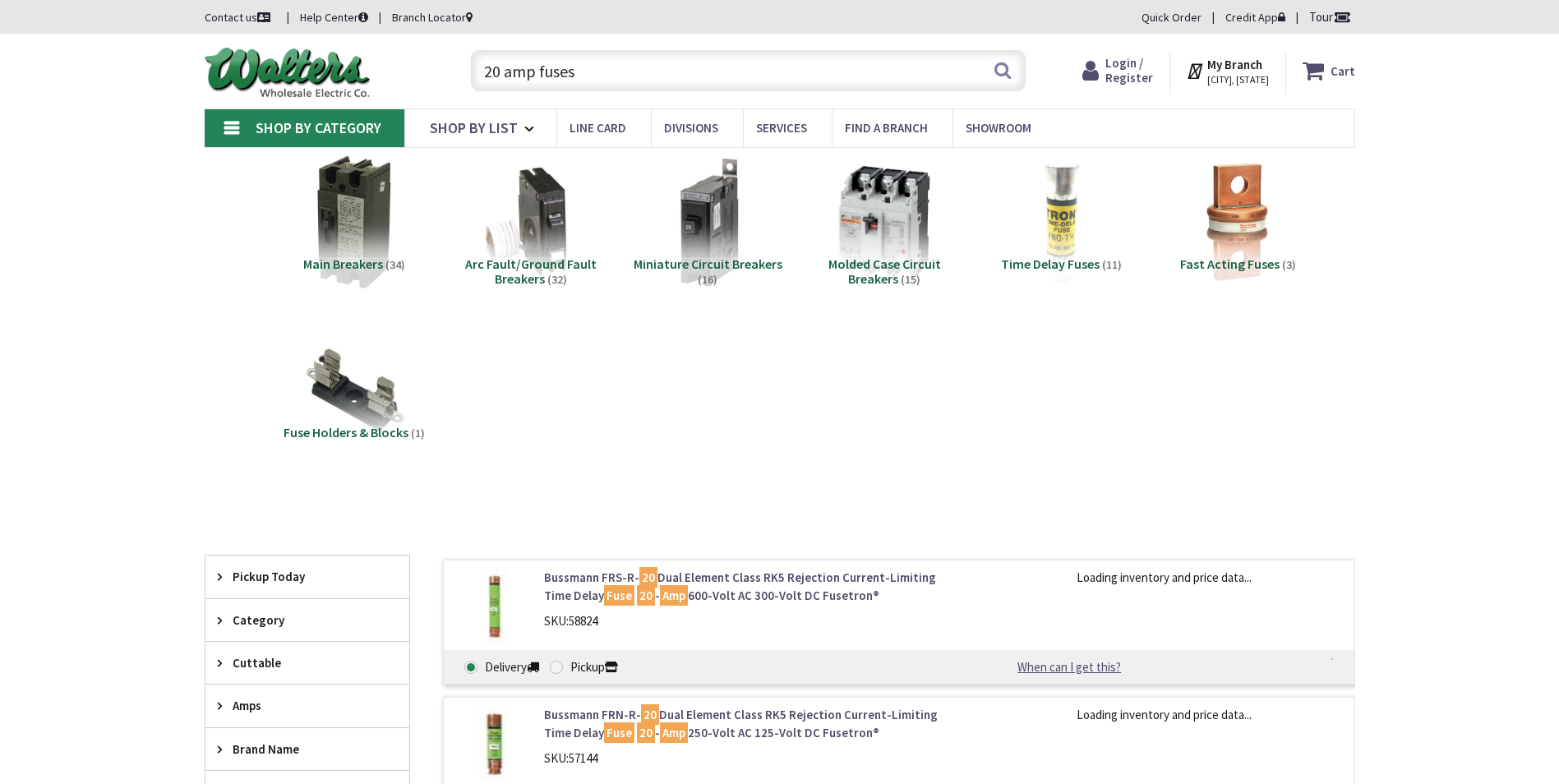 scroll, scrollTop: 0, scrollLeft: 0, axis: both 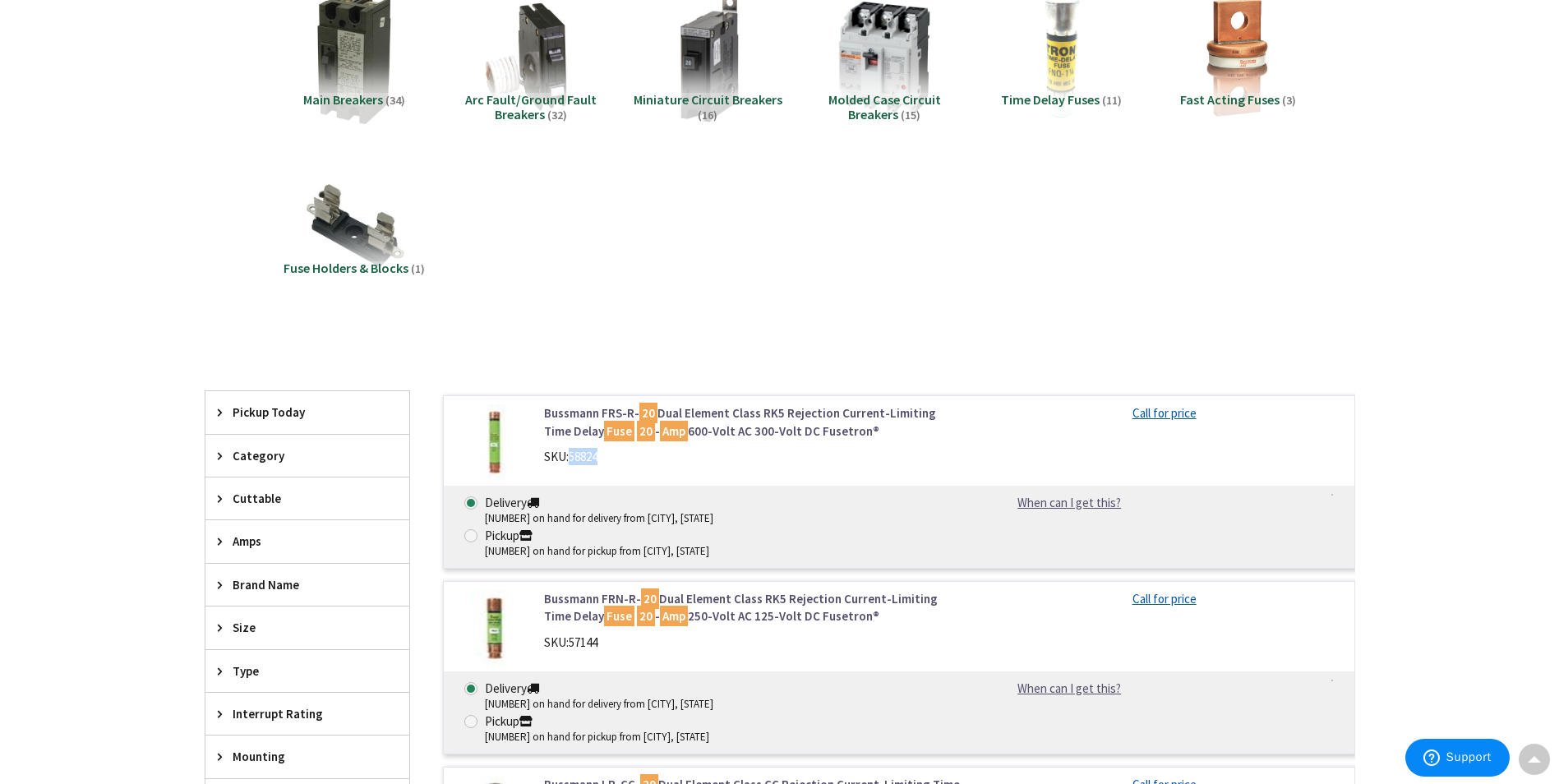 drag, startPoint x: 606, startPoint y: 458, endPoint x: 571, endPoint y: 463, distance: 35.355339 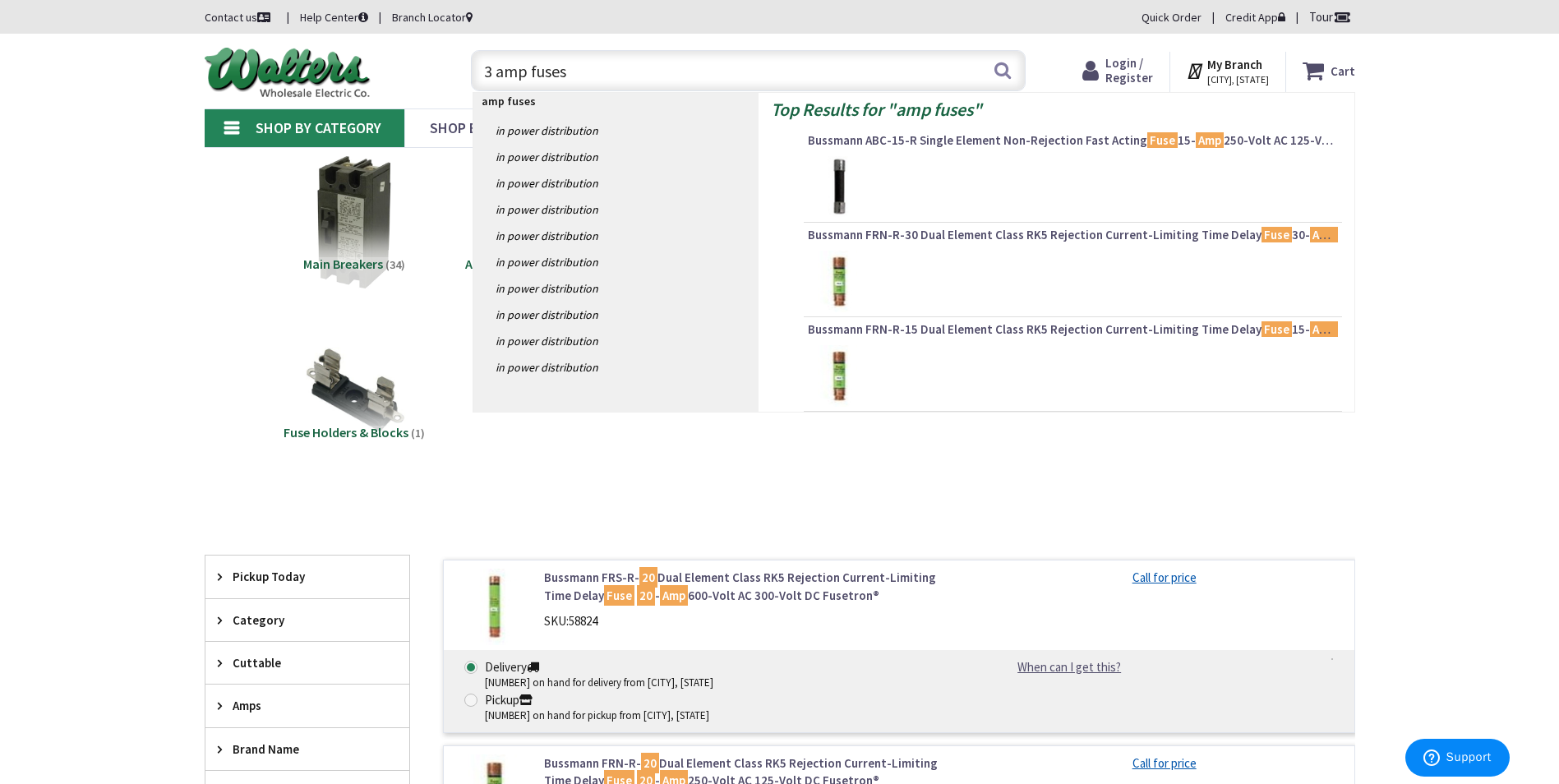 type on "30 amp fuses" 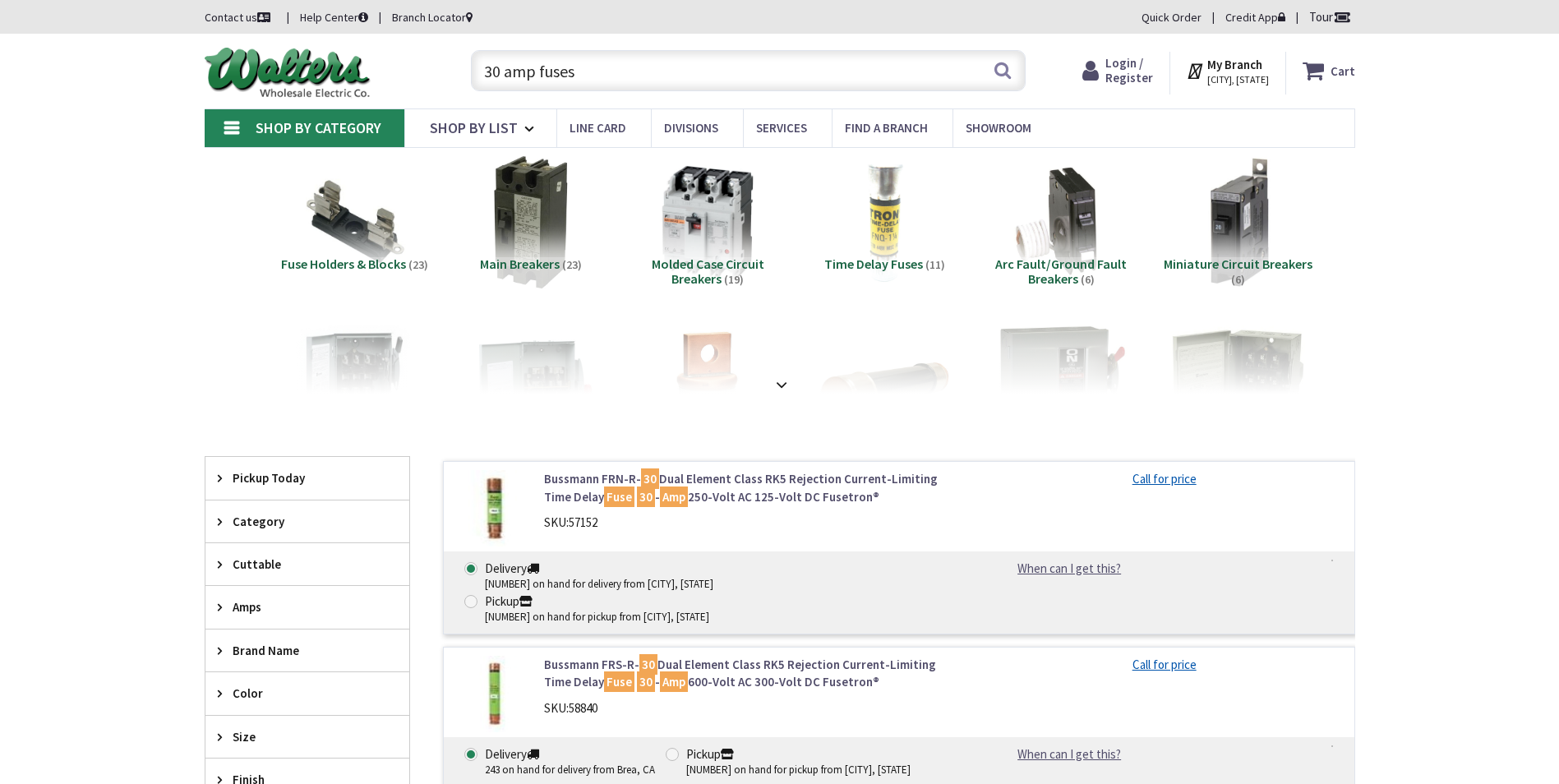 scroll, scrollTop: 0, scrollLeft: 0, axis: both 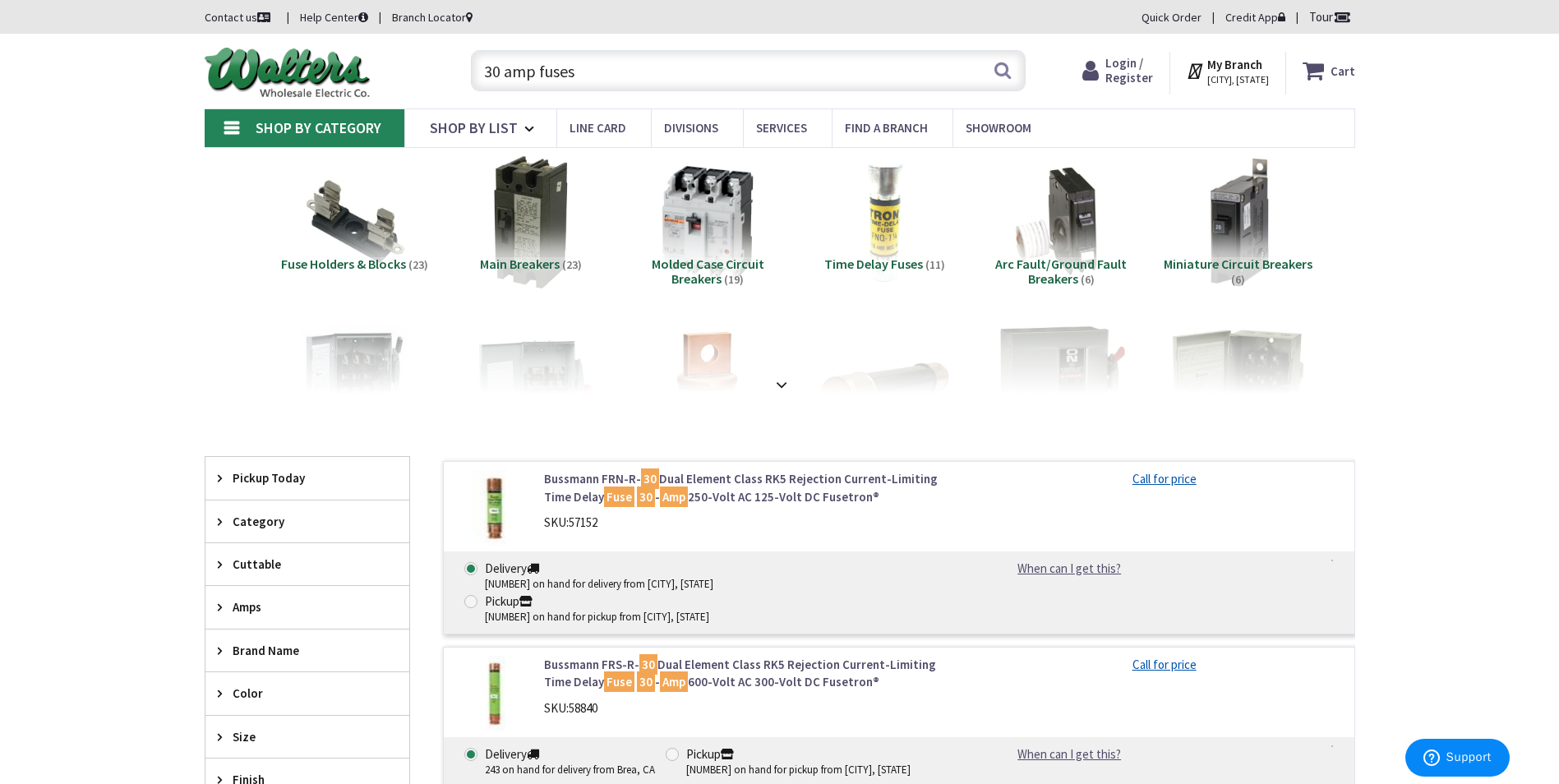 click on "30" at bounding box center [646, 496] 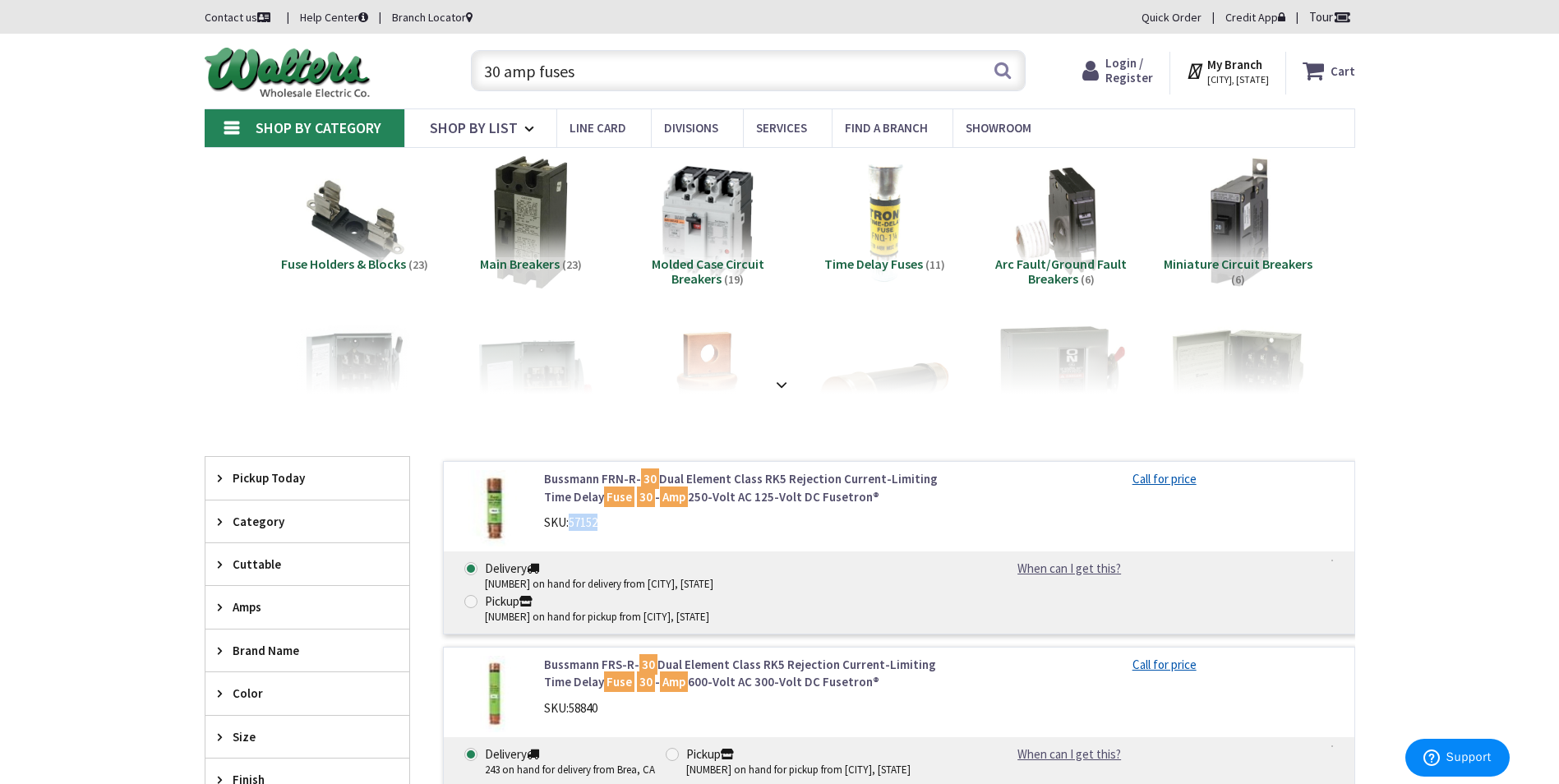 drag, startPoint x: 611, startPoint y: 525, endPoint x: 571, endPoint y: 533, distance: 40.7922 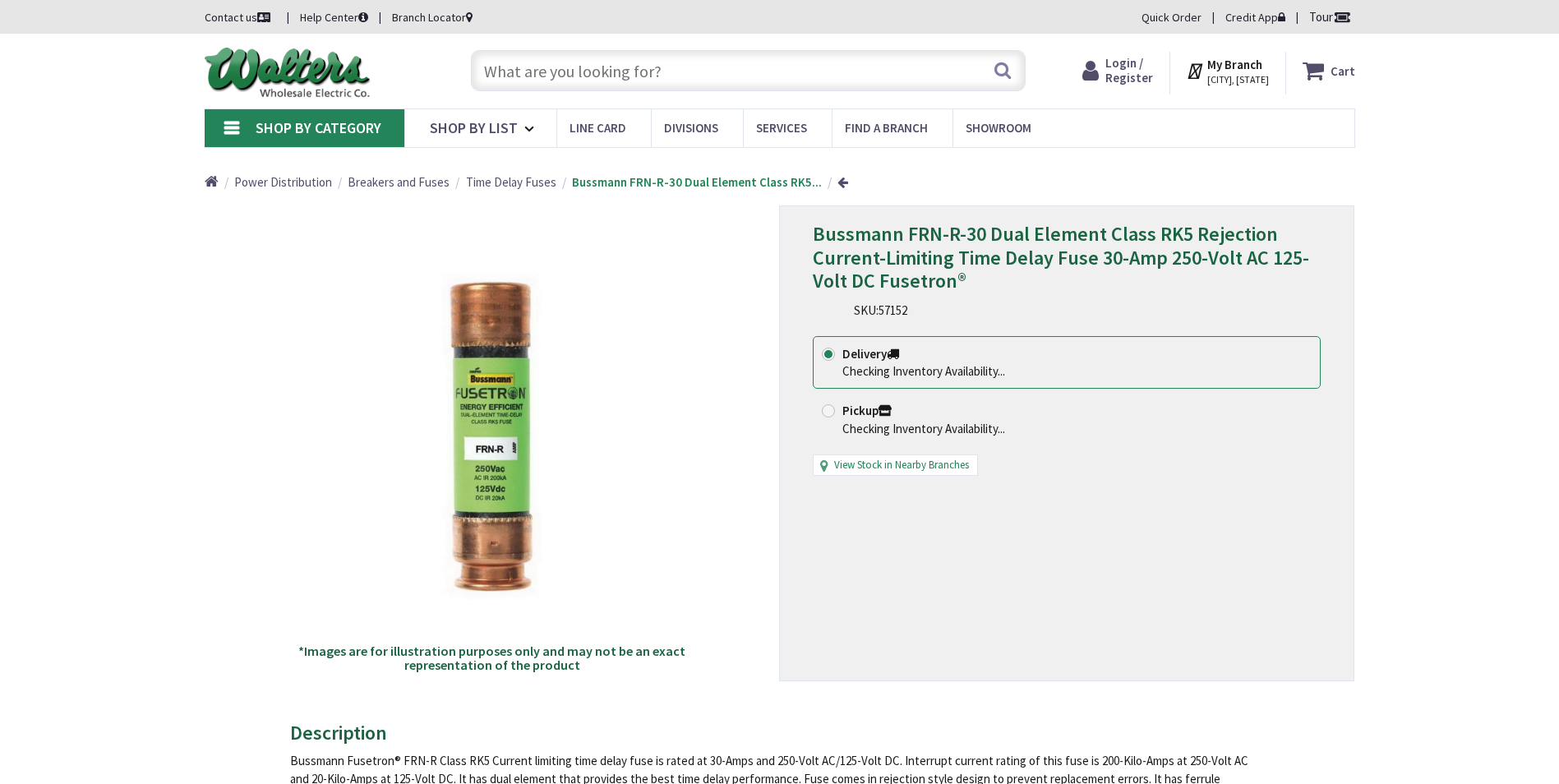 scroll, scrollTop: 0, scrollLeft: 0, axis: both 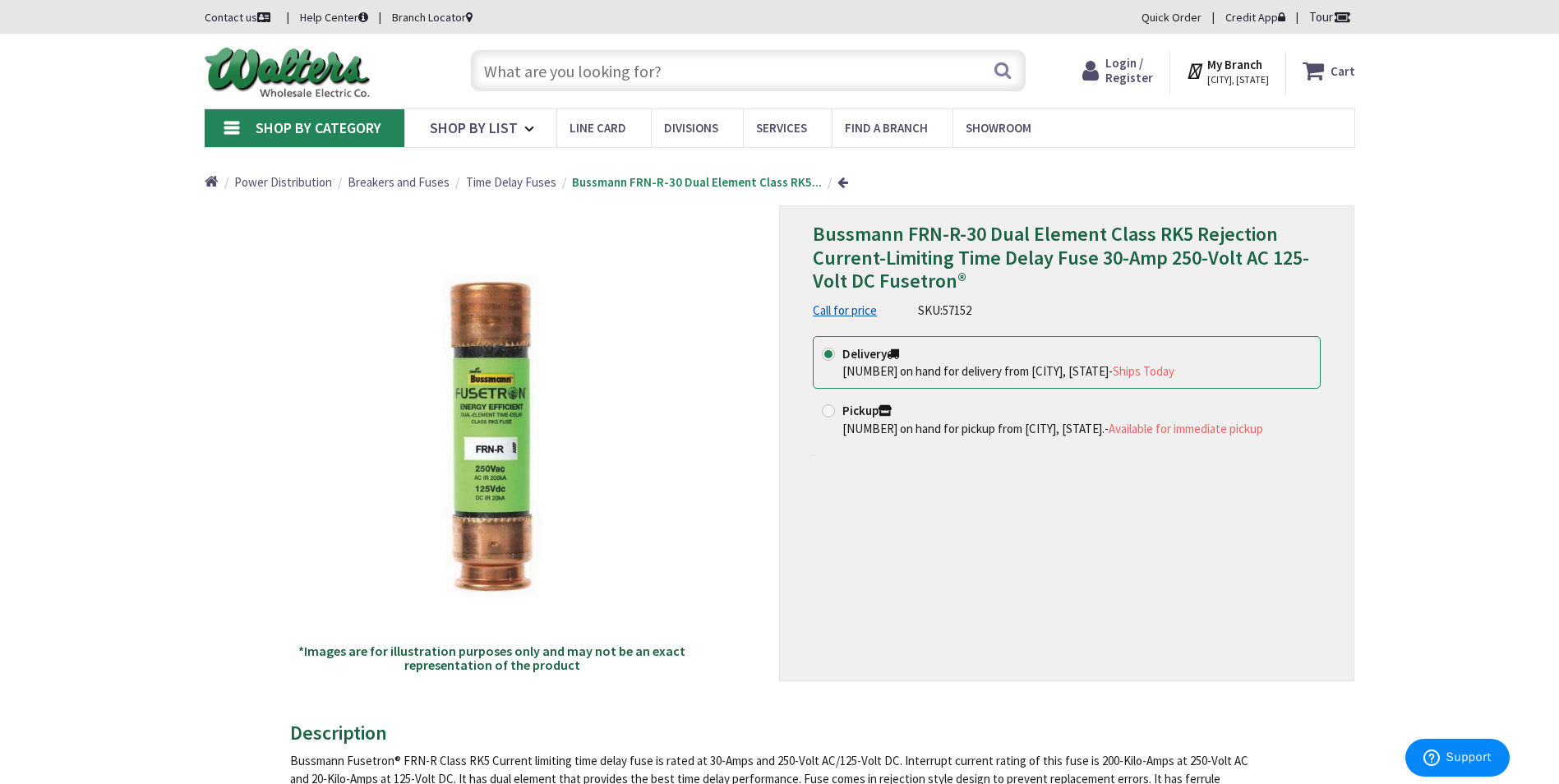 click on "Bussmann FRN-R-30 Dual Element Class RK5 Rejection Current-Limiting Time Delay Fuse 30-Amp 250-Volt AC 125-Volt DC Fusetron®
Call for price
SKU:                 57152" at bounding box center [1067, 271] 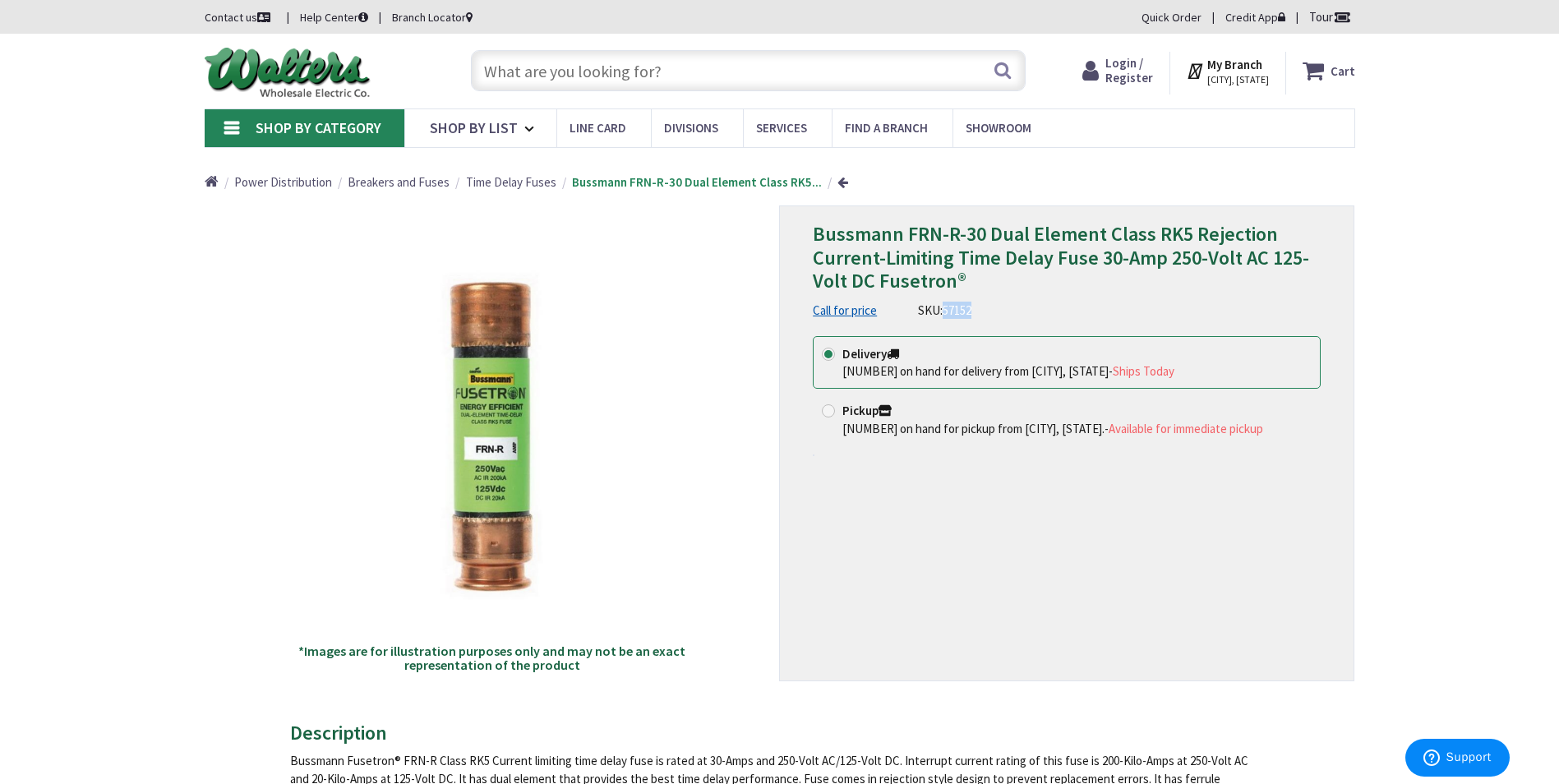 drag, startPoint x: 990, startPoint y: 307, endPoint x: 945, endPoint y: 312, distance: 45.276926 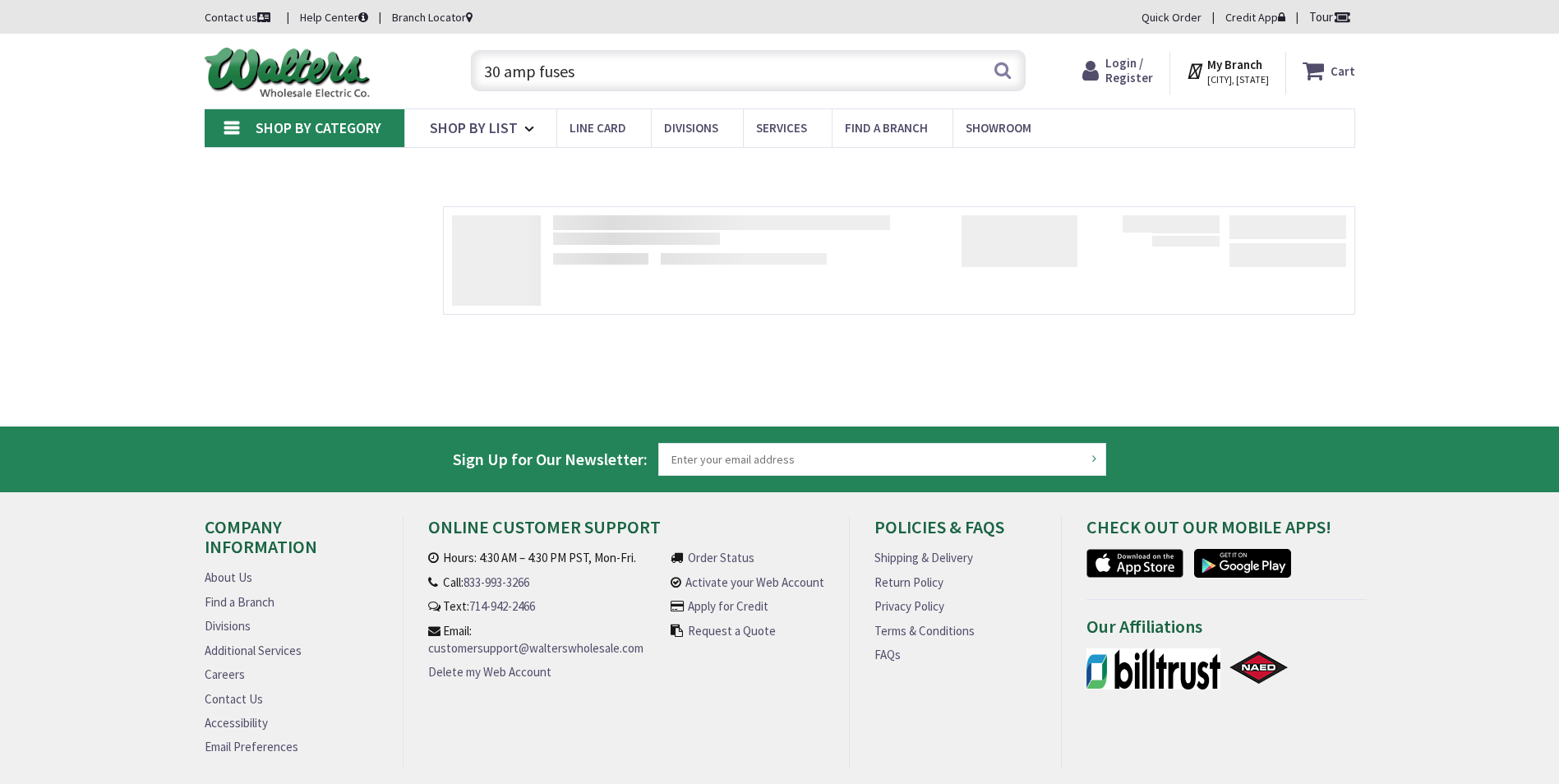 scroll, scrollTop: 0, scrollLeft: 0, axis: both 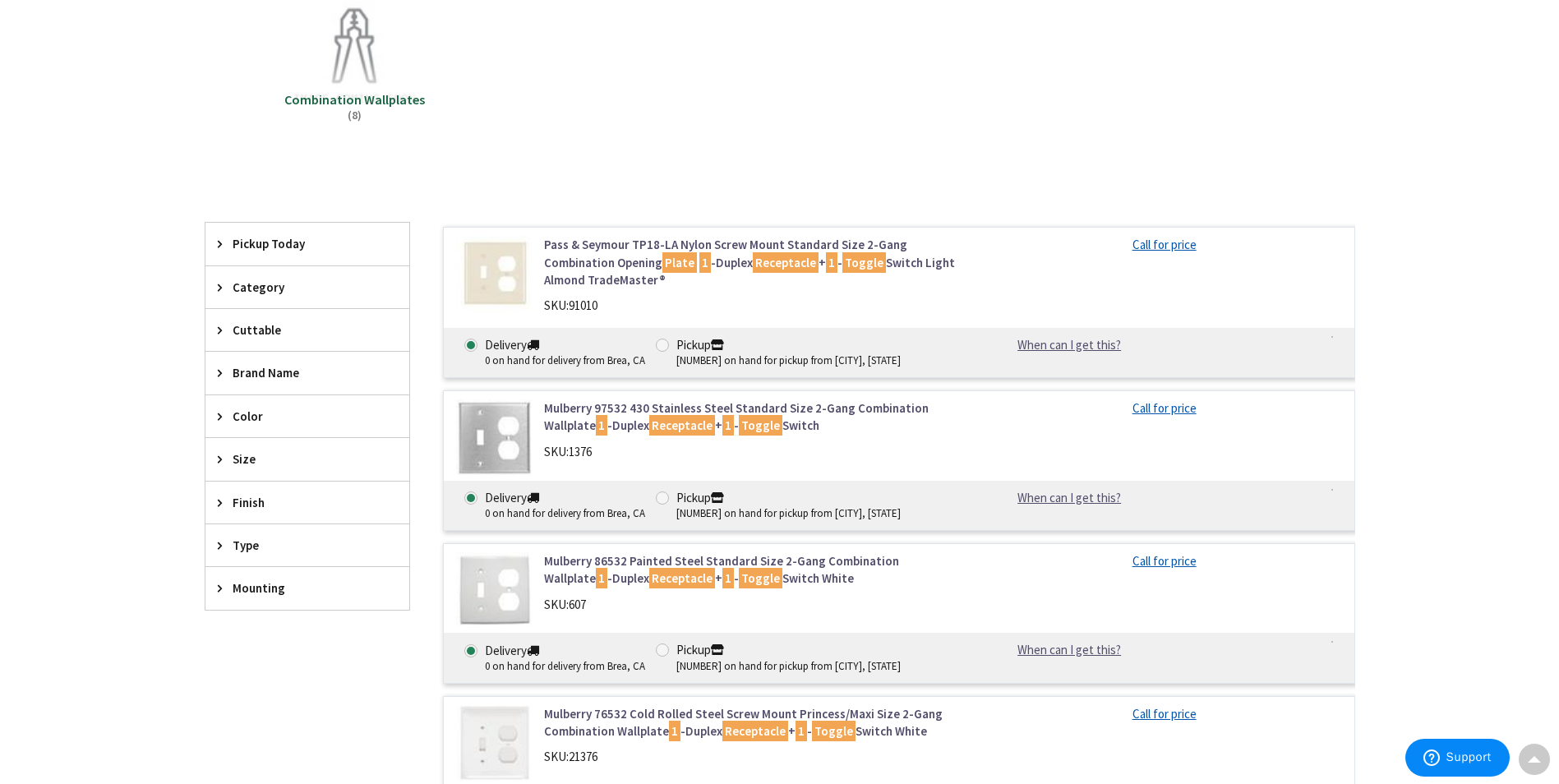 click on "Mulberry 97532 430 Stainless Steel Standard Size 2-Gang Combination Wallplate  1 -Duplex  Receptacle  +  1 - Toggle  Switch" at bounding box center (753, 417) 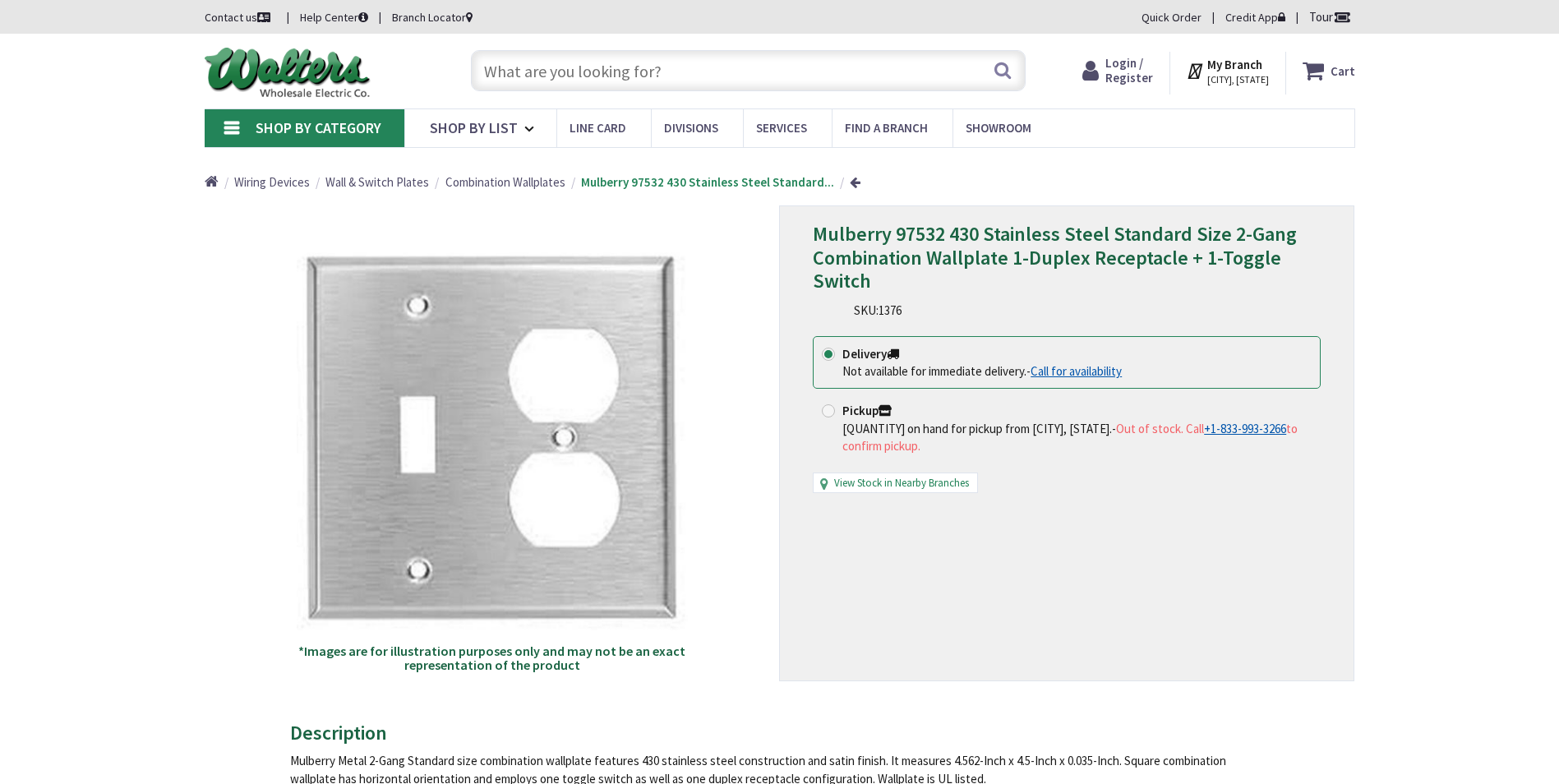 scroll, scrollTop: 0, scrollLeft: 0, axis: both 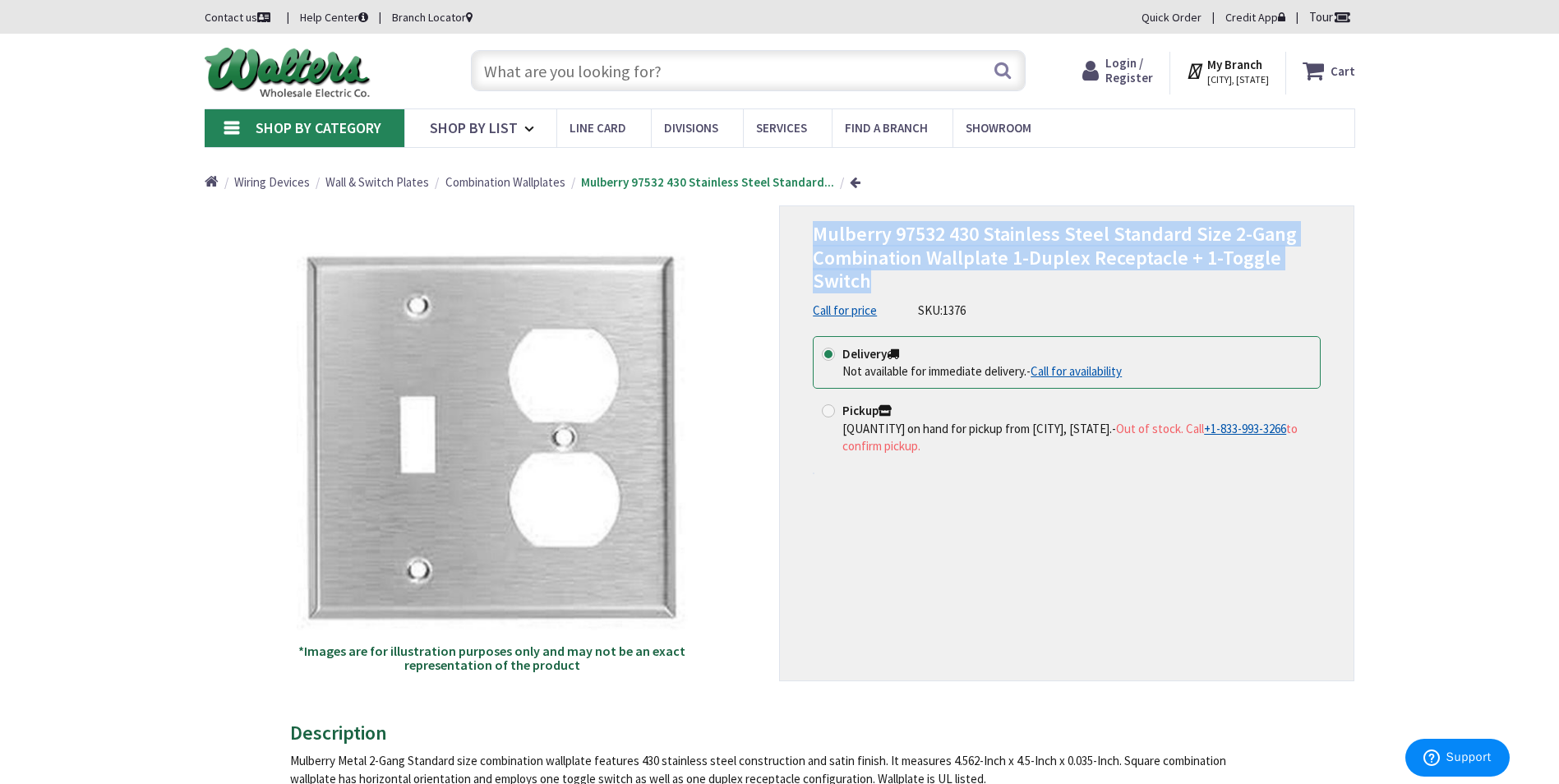 drag, startPoint x: 805, startPoint y: 229, endPoint x: 985, endPoint y: 281, distance: 187.36061 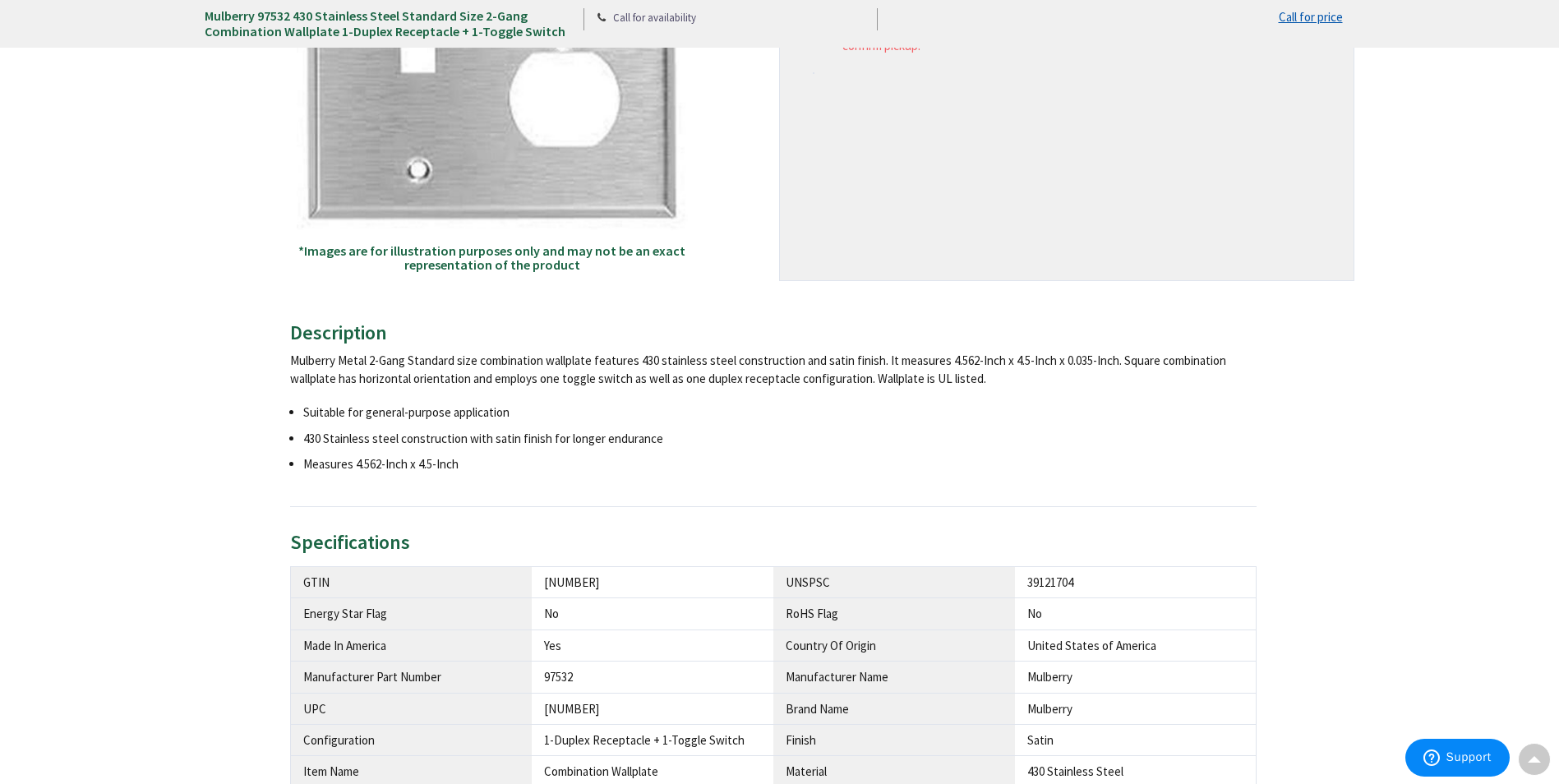 scroll, scrollTop: 0, scrollLeft: 0, axis: both 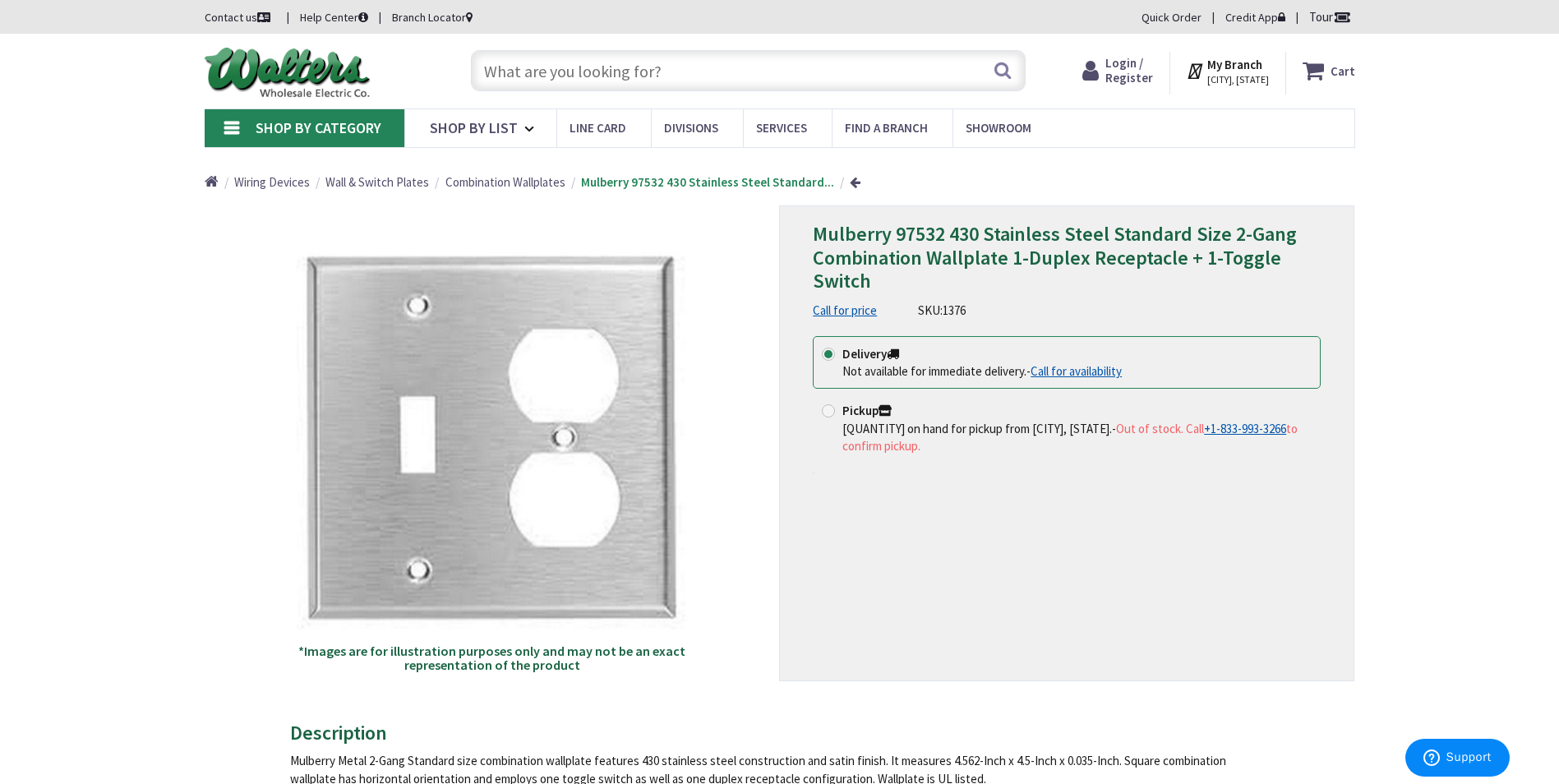 click at bounding box center (748, 71) 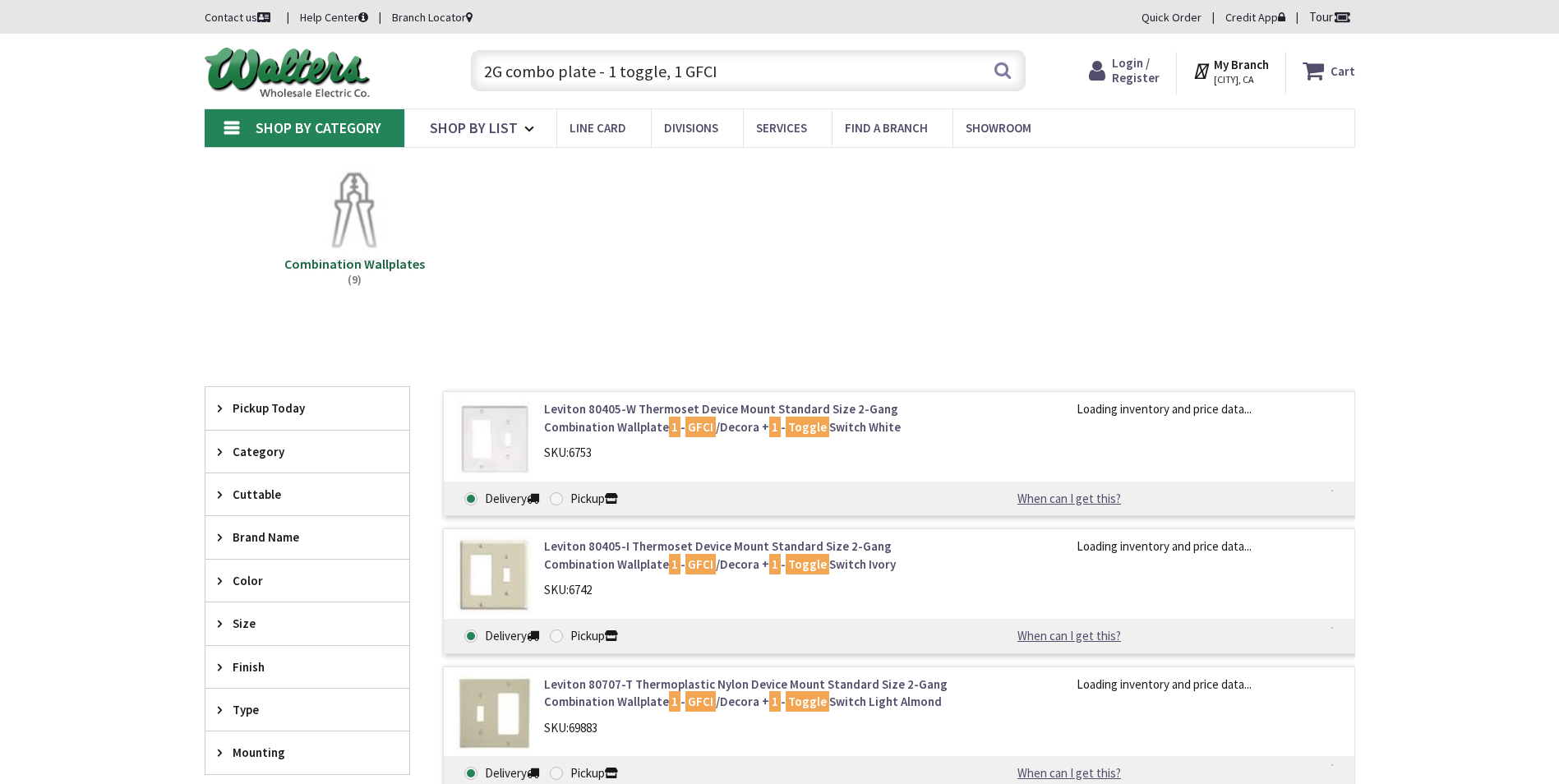 scroll, scrollTop: 0, scrollLeft: 0, axis: both 